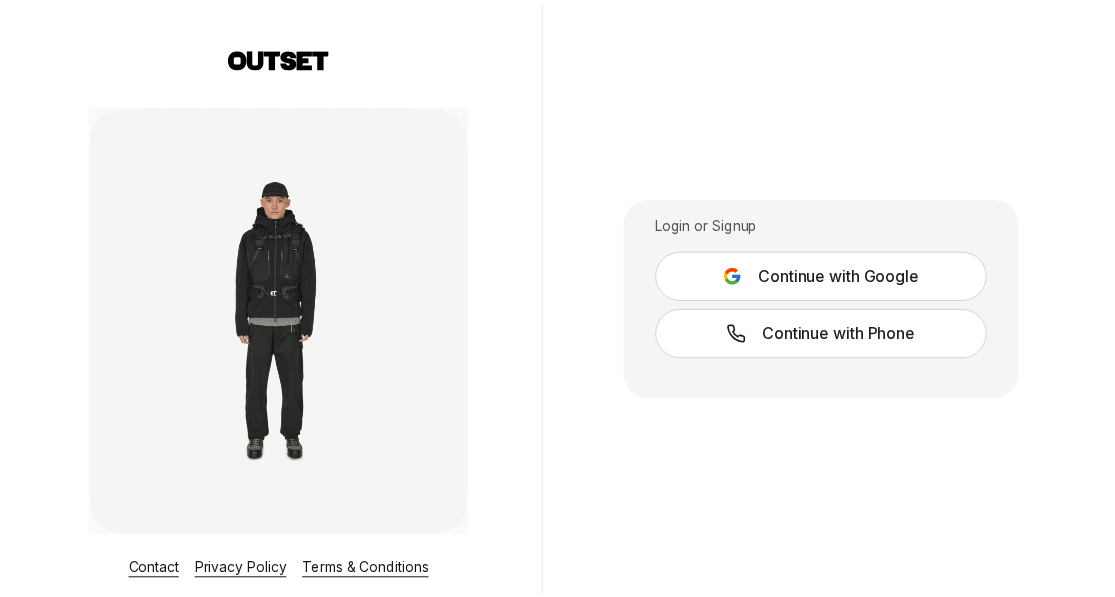 scroll, scrollTop: 0, scrollLeft: 0, axis: both 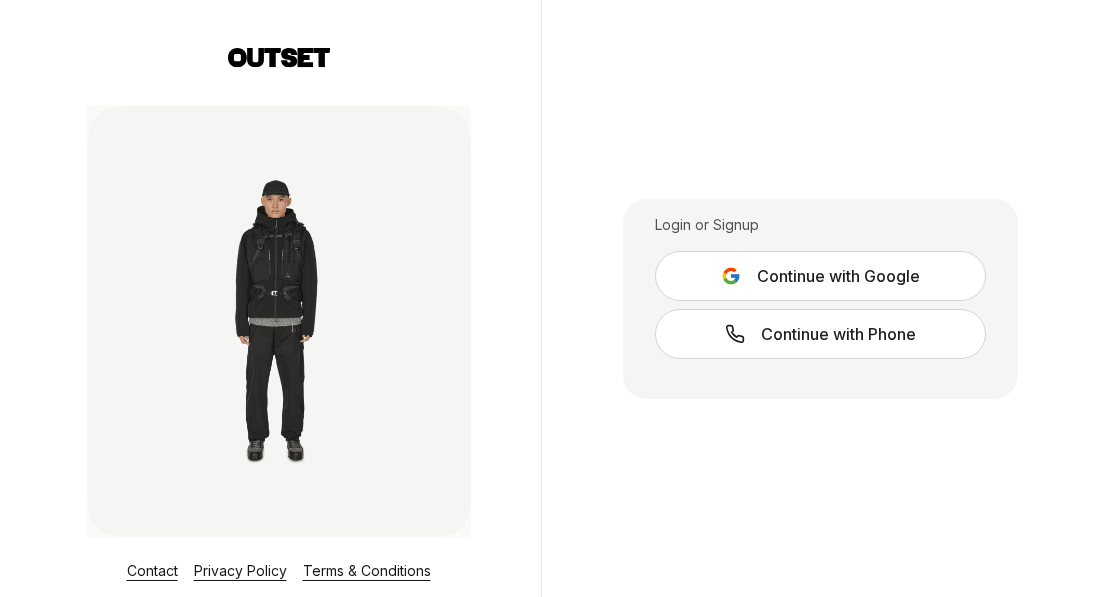 click on "Continue with Google" at bounding box center (838, 276) 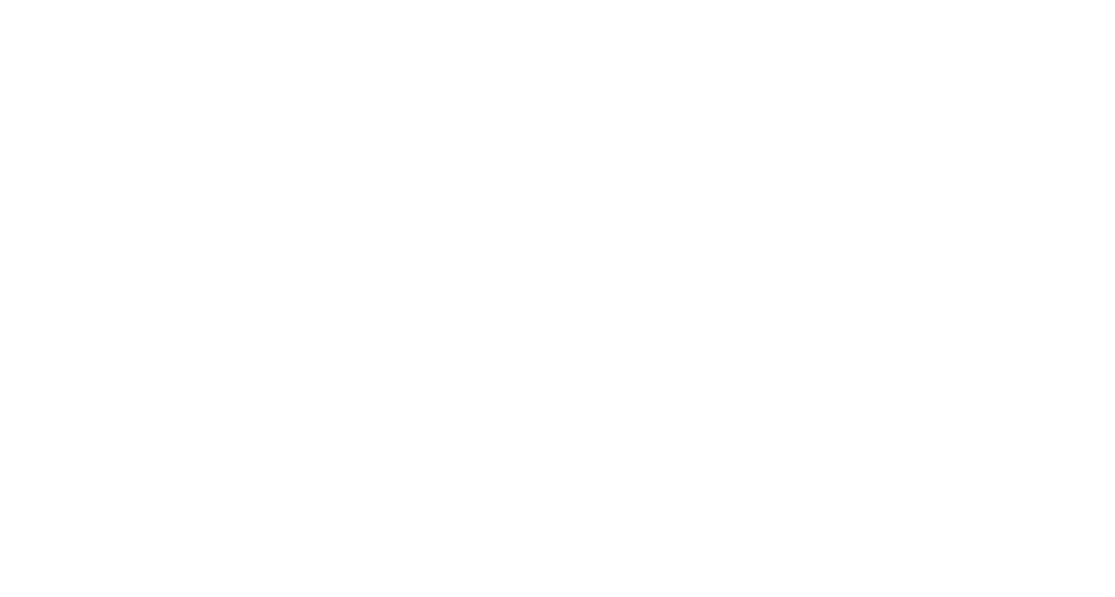 scroll, scrollTop: 0, scrollLeft: 0, axis: both 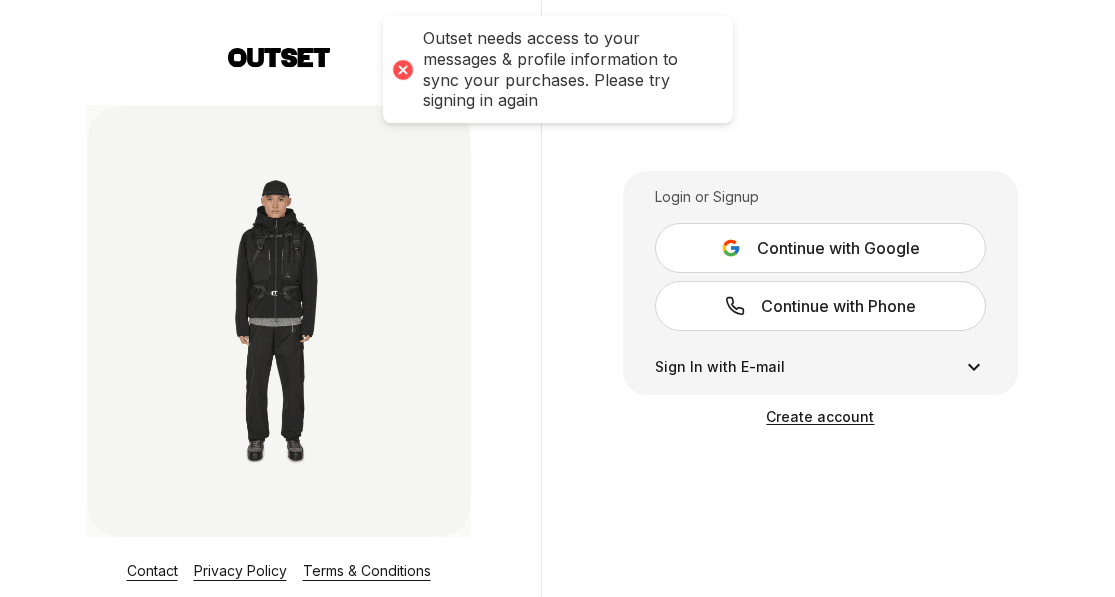 click on "Continue with Google" at bounding box center (838, 248) 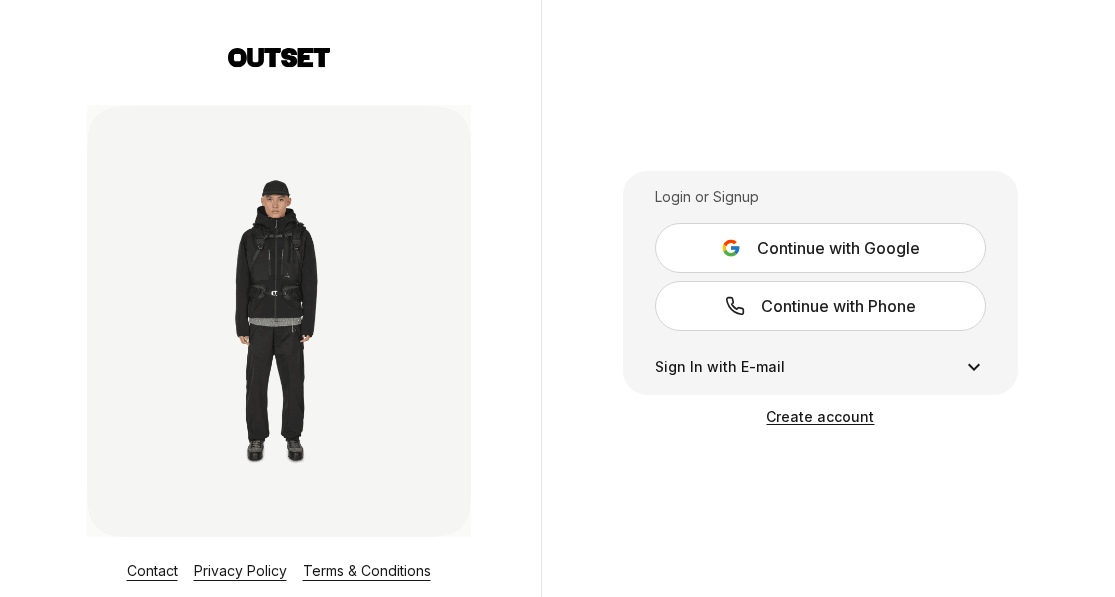 click on "Sign In with E-mail" at bounding box center (720, 367) 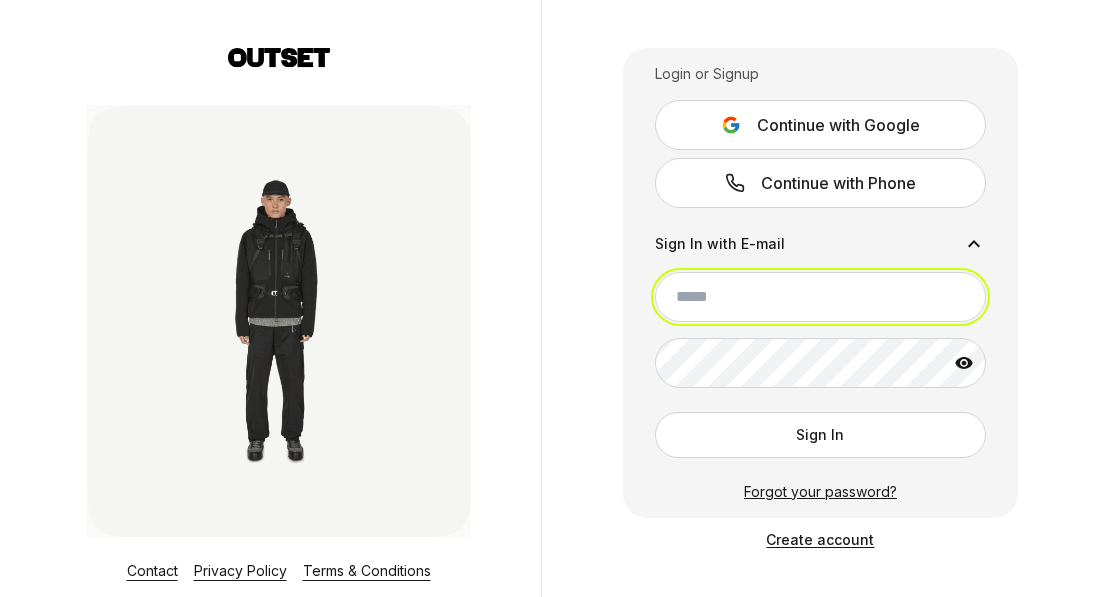 click at bounding box center (820, 297) 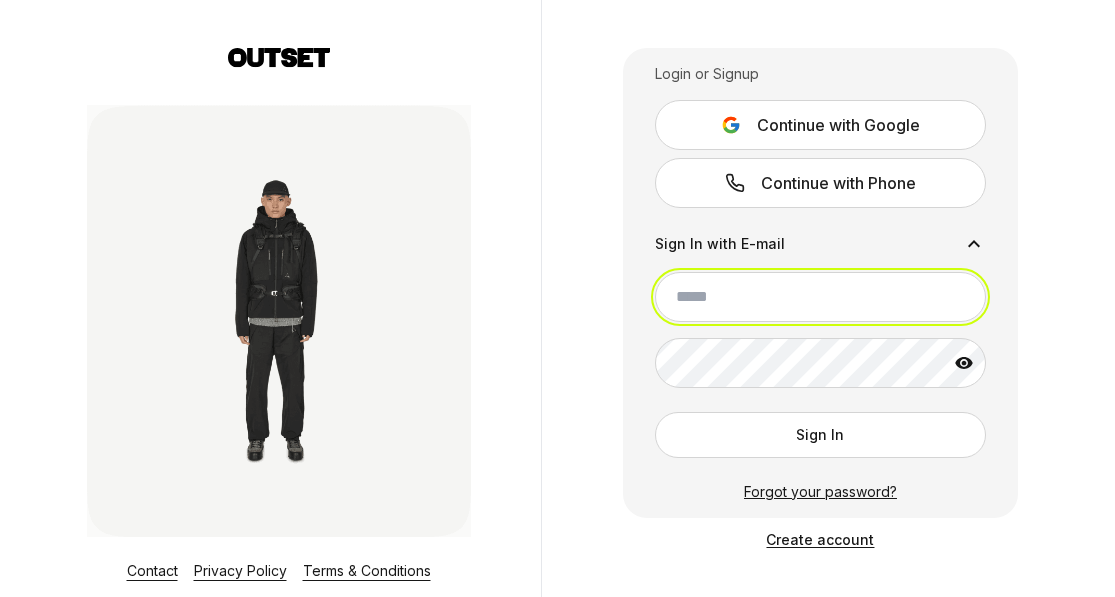 type on "**********" 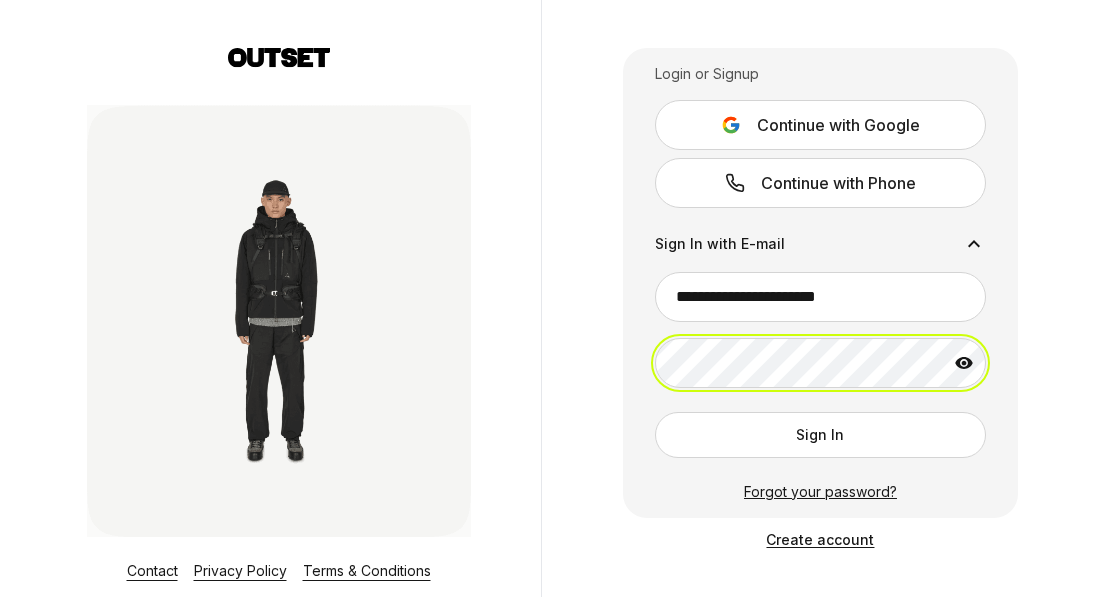 click on "Sign In" at bounding box center (820, 435) 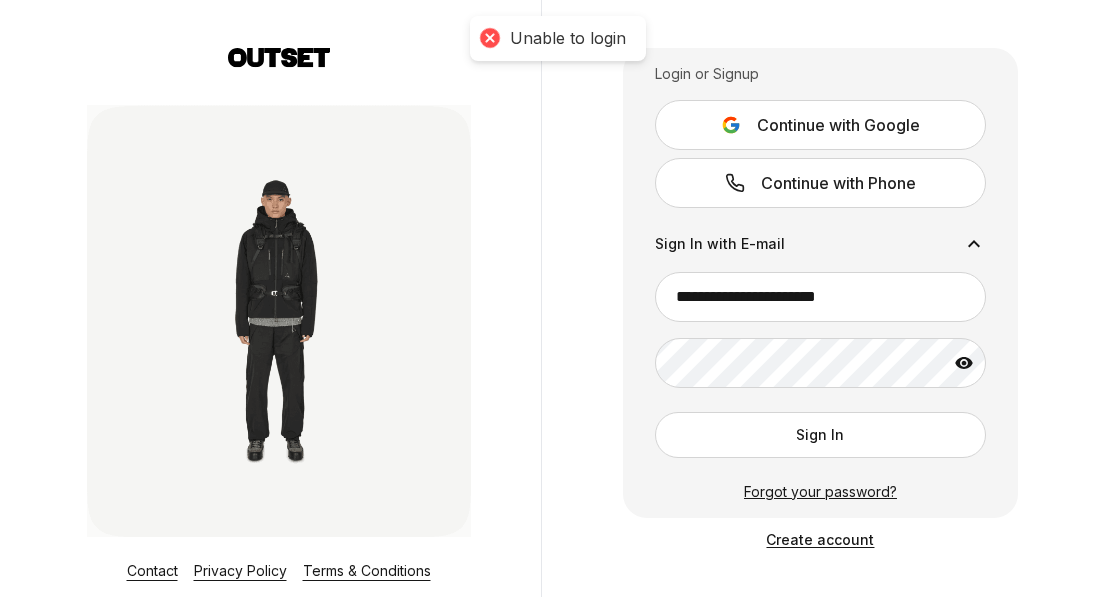 click on "Create account" at bounding box center [820, 539] 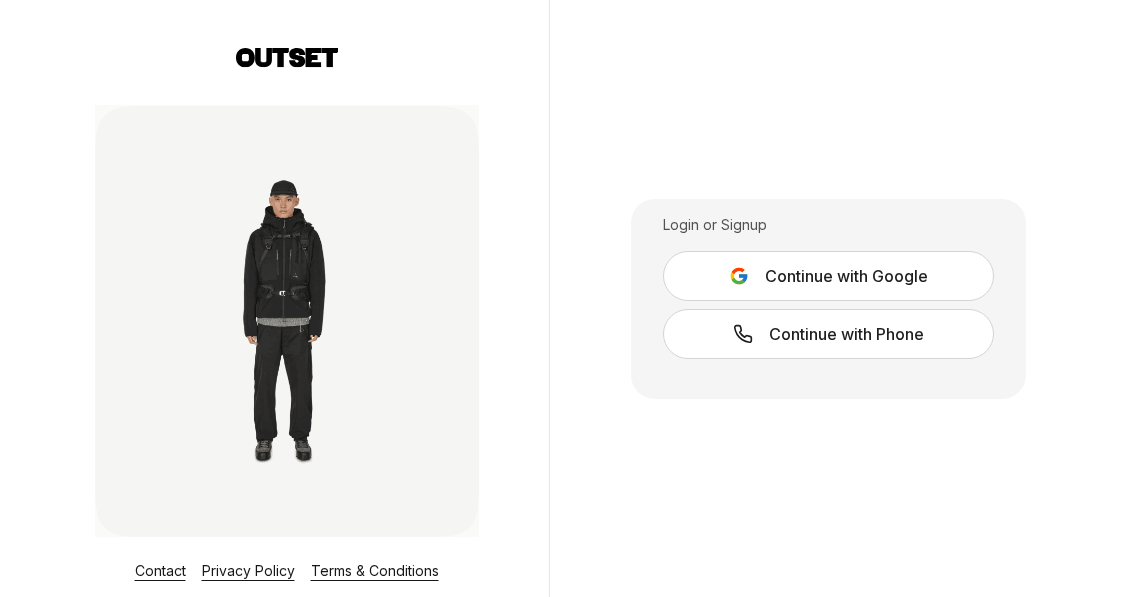 scroll, scrollTop: 0, scrollLeft: 0, axis: both 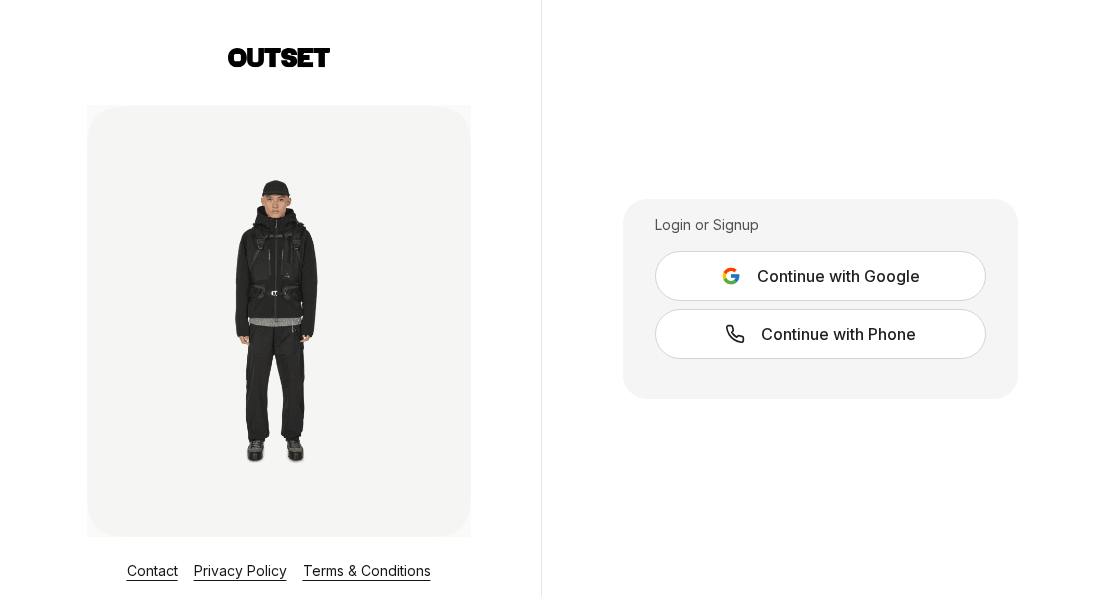 drag, startPoint x: 1121, startPoint y: 170, endPoint x: 733, endPoint y: 325, distance: 417.81454 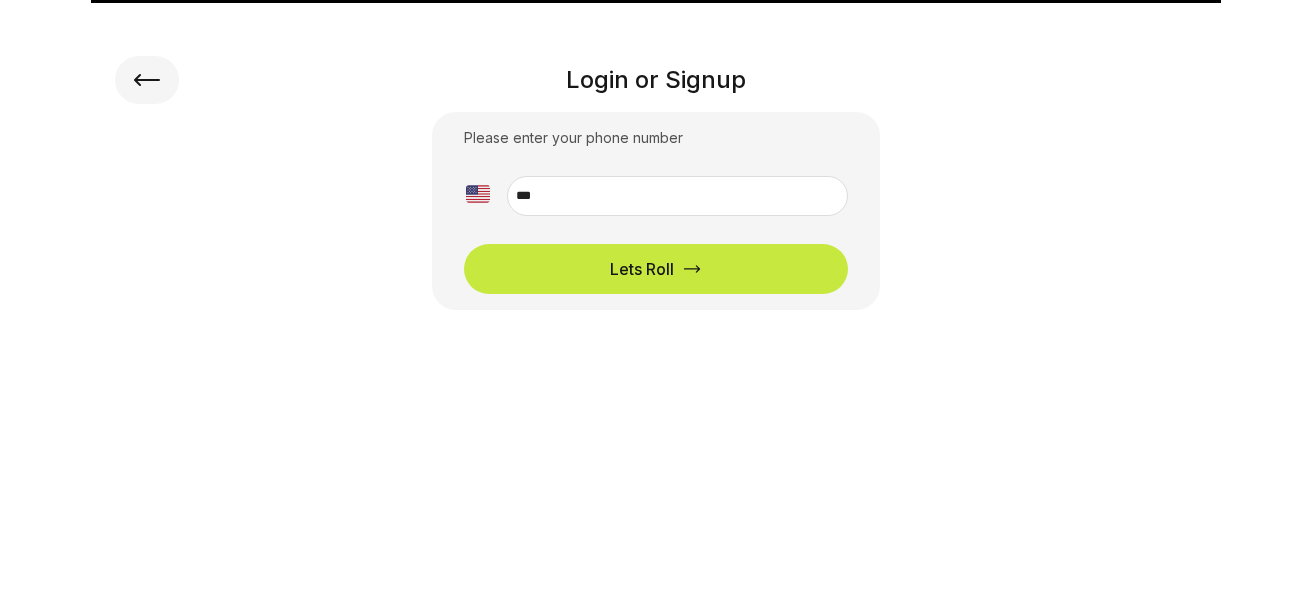 scroll, scrollTop: 0, scrollLeft: 0, axis: both 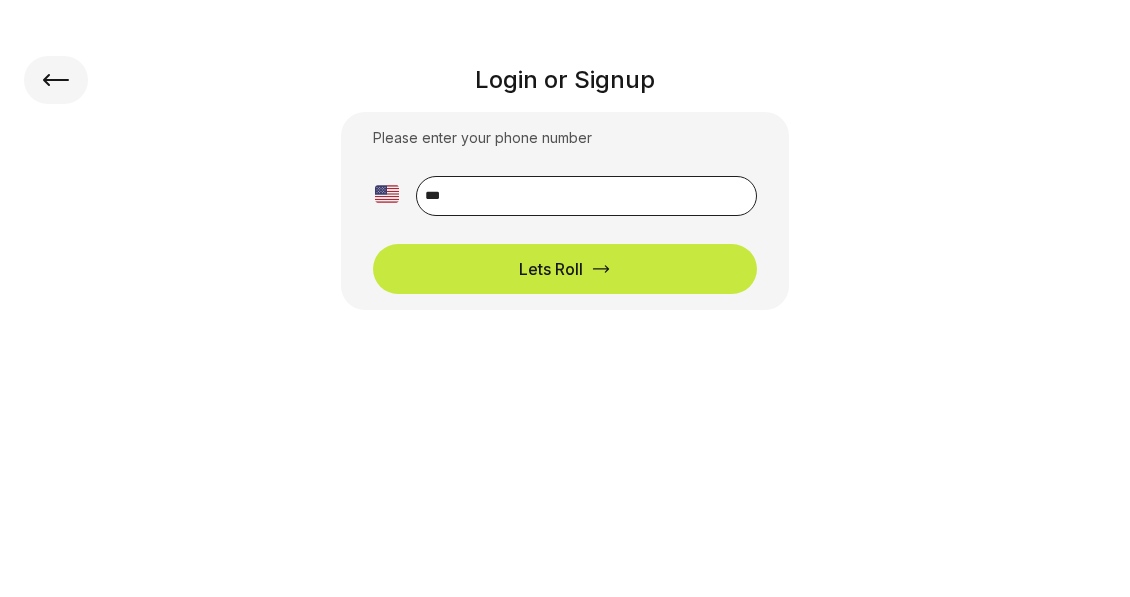 click on "**" at bounding box center (586, 196) 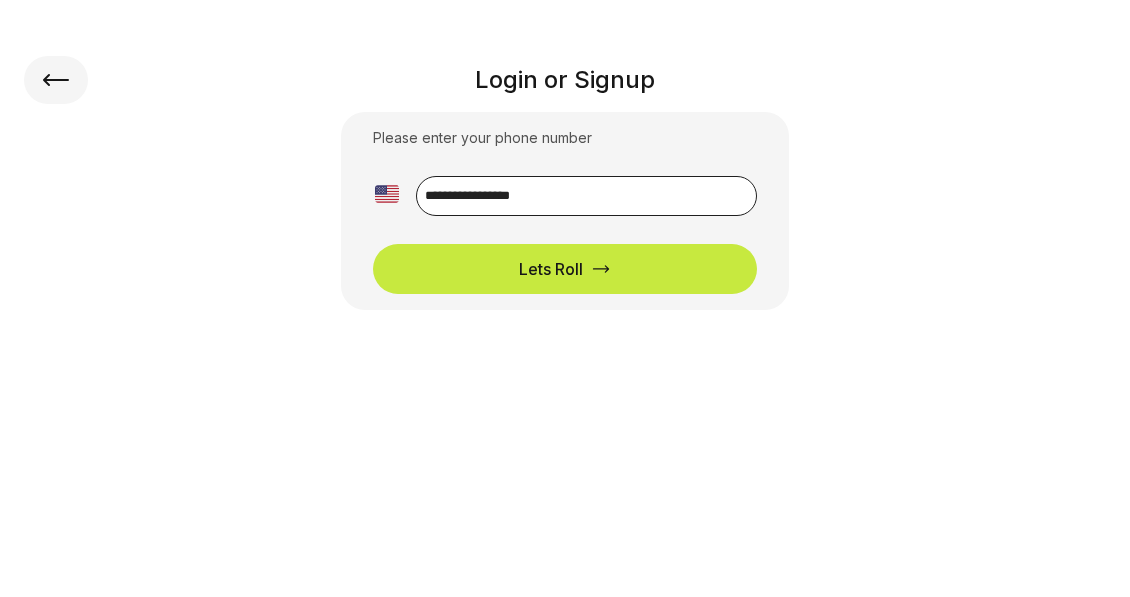 type on "**********" 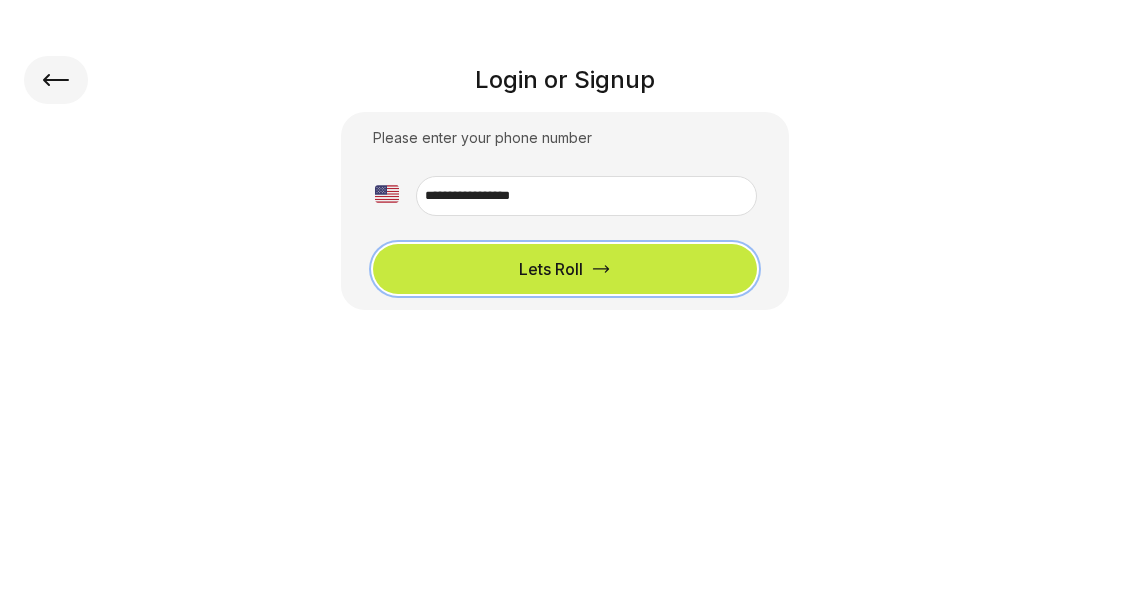 click on "Lets Roll" at bounding box center (565, 269) 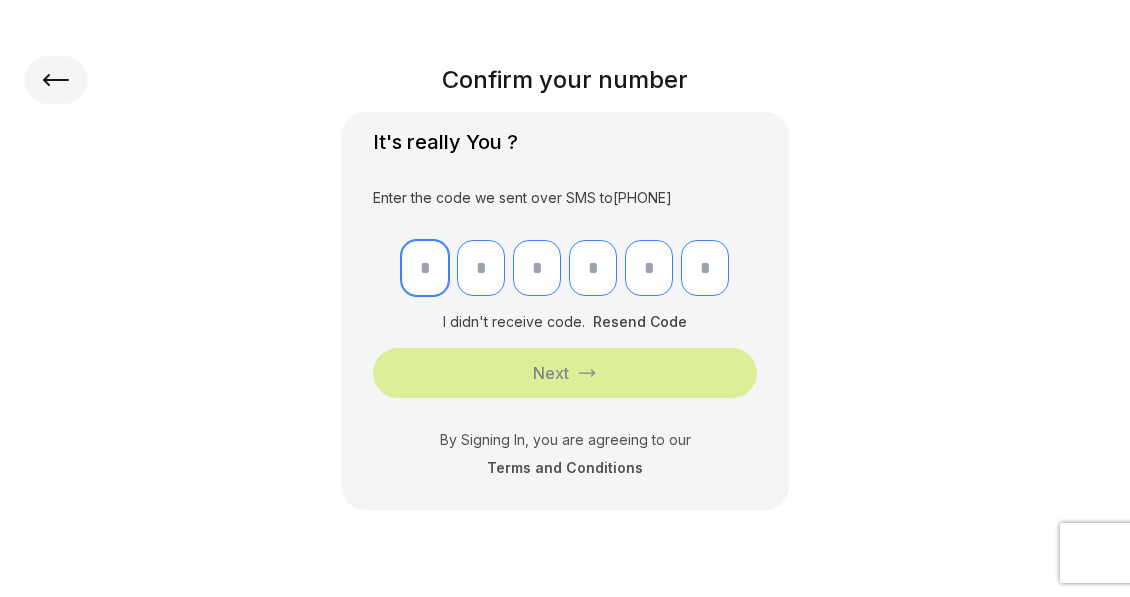 click at bounding box center [425, 268] 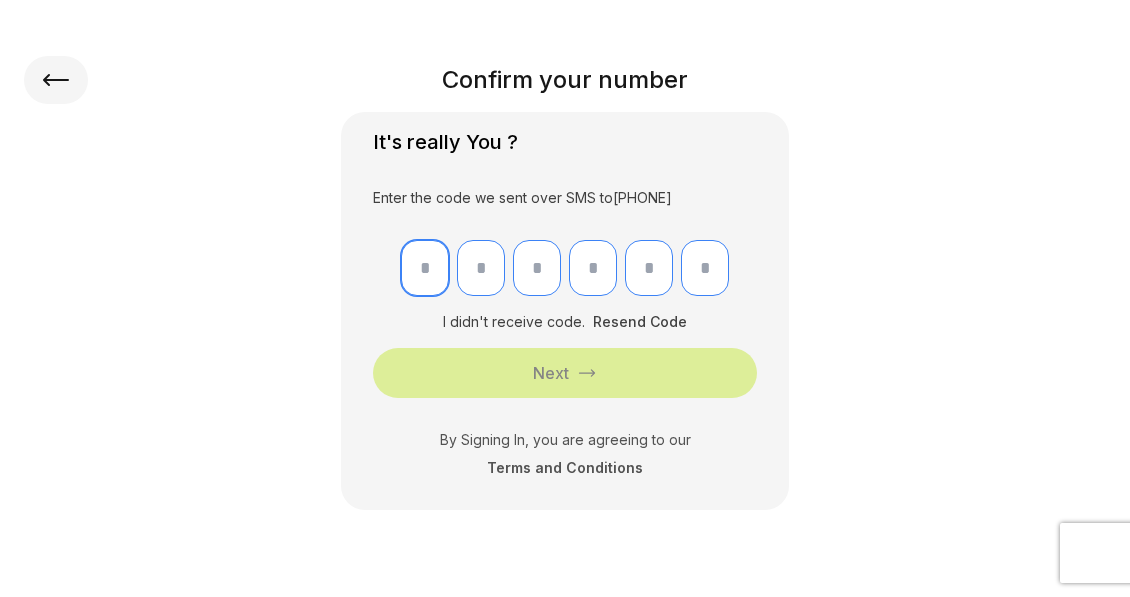 type on "*" 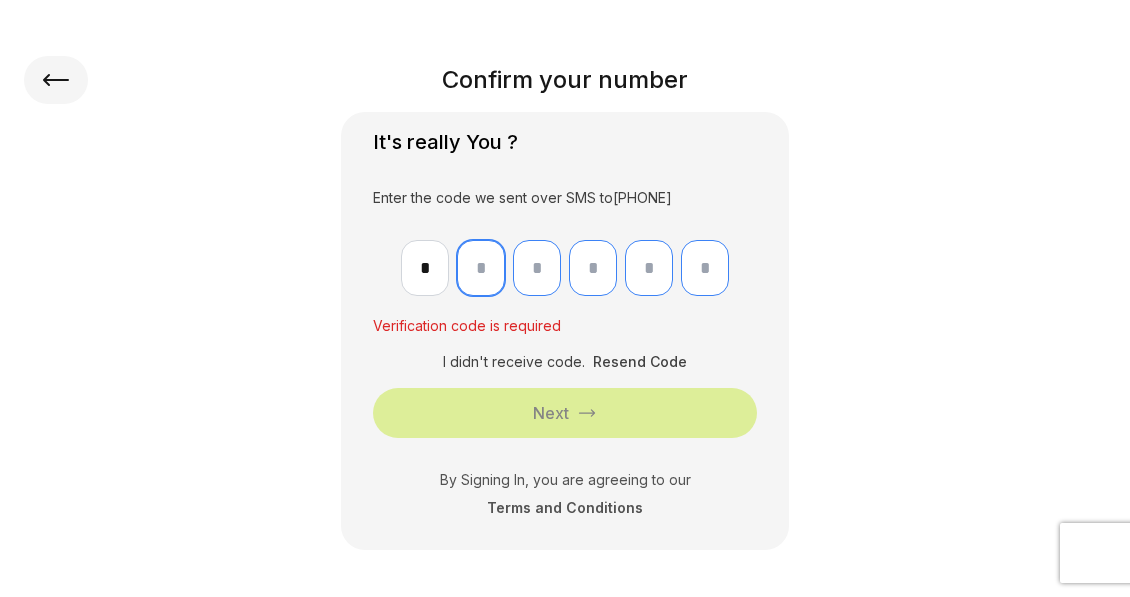 type on "*" 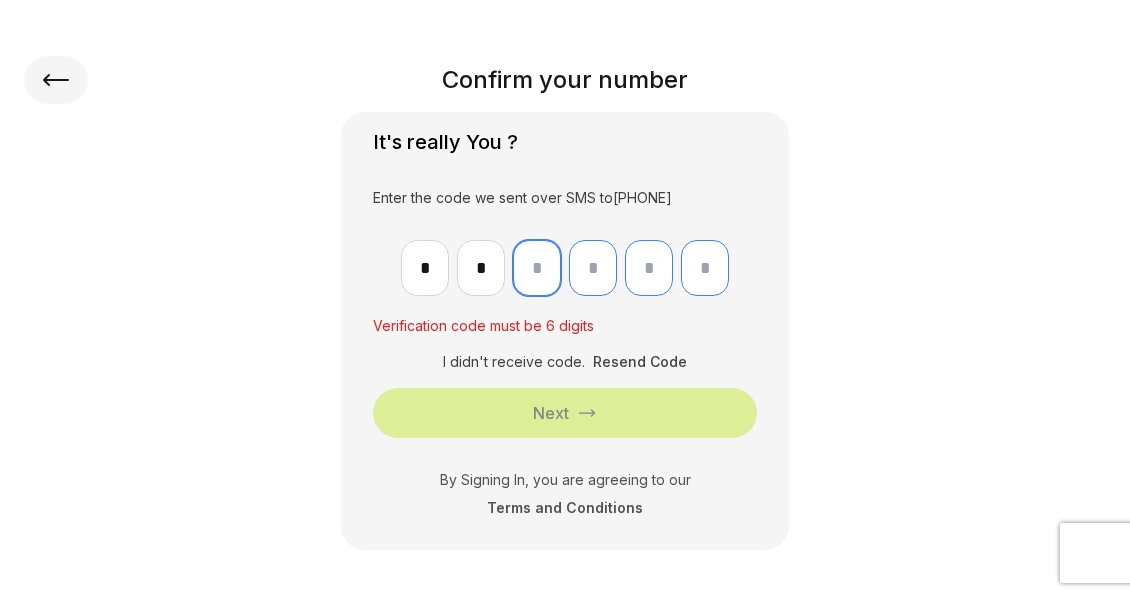 type on "*" 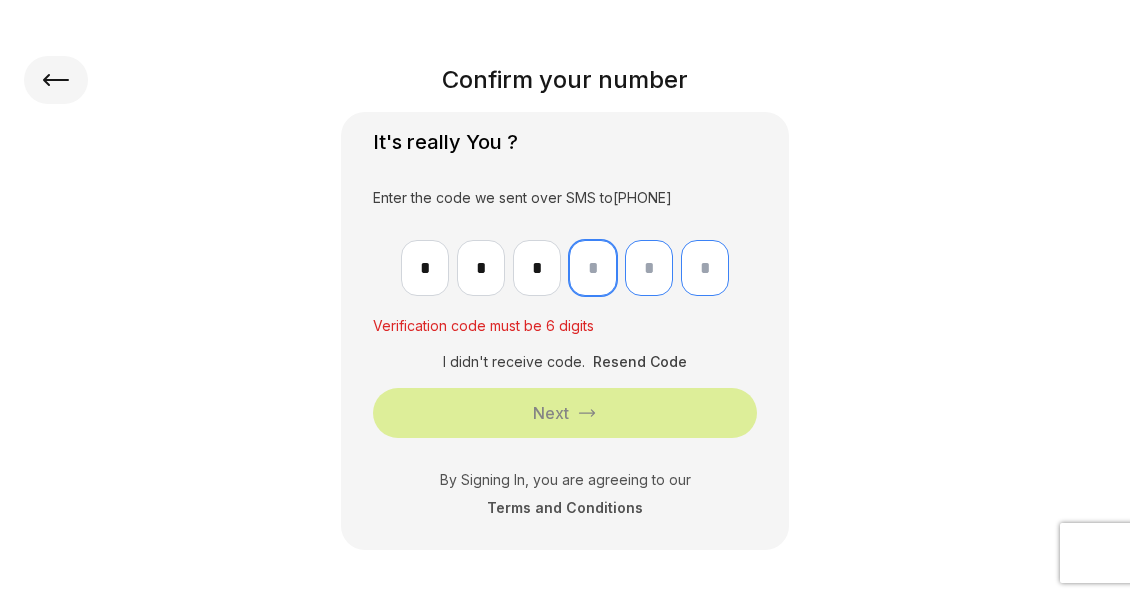 type on "*" 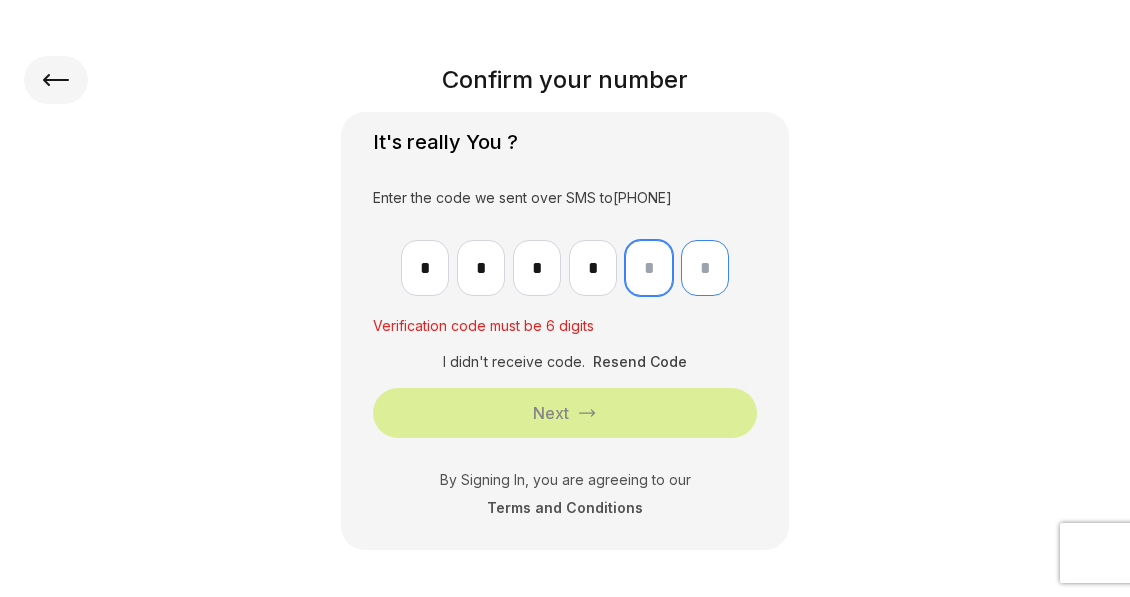 type on "*" 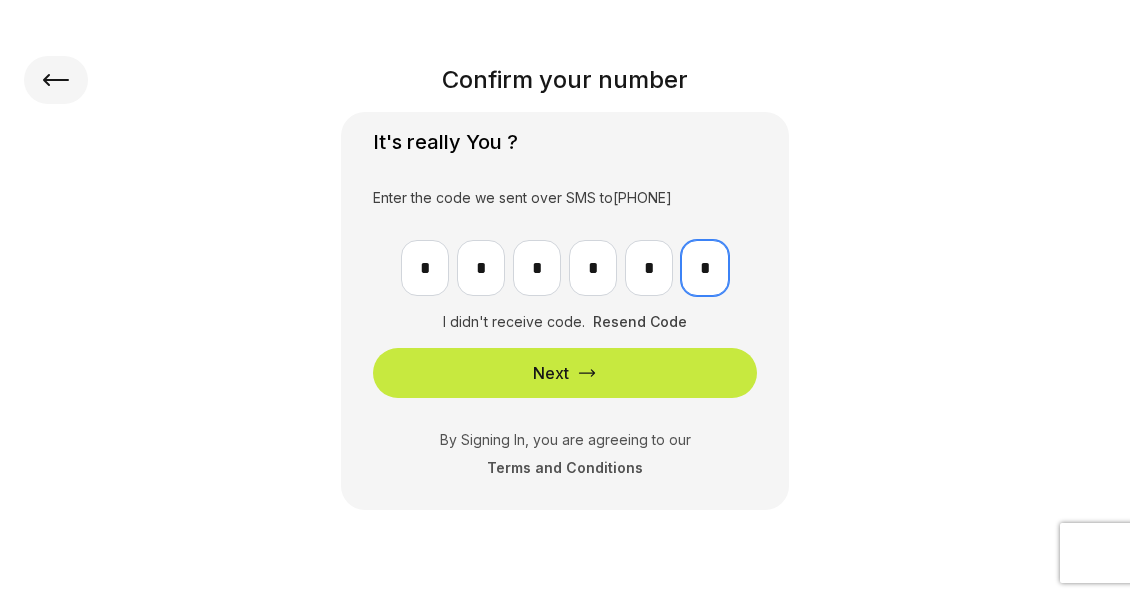 type on "*" 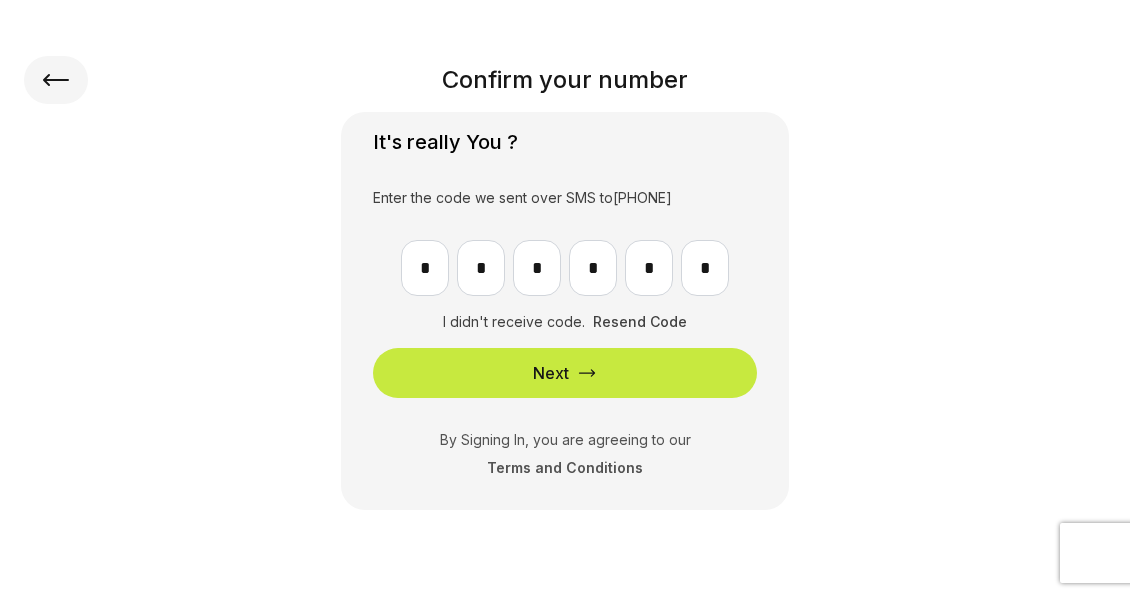 click on "Next" at bounding box center (565, 373) 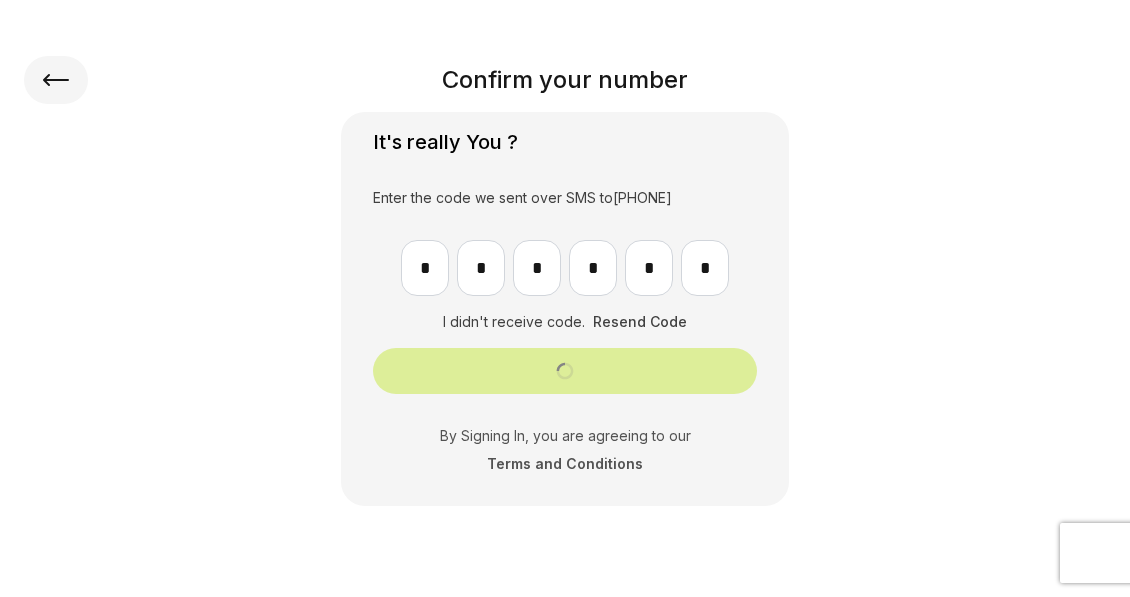 type 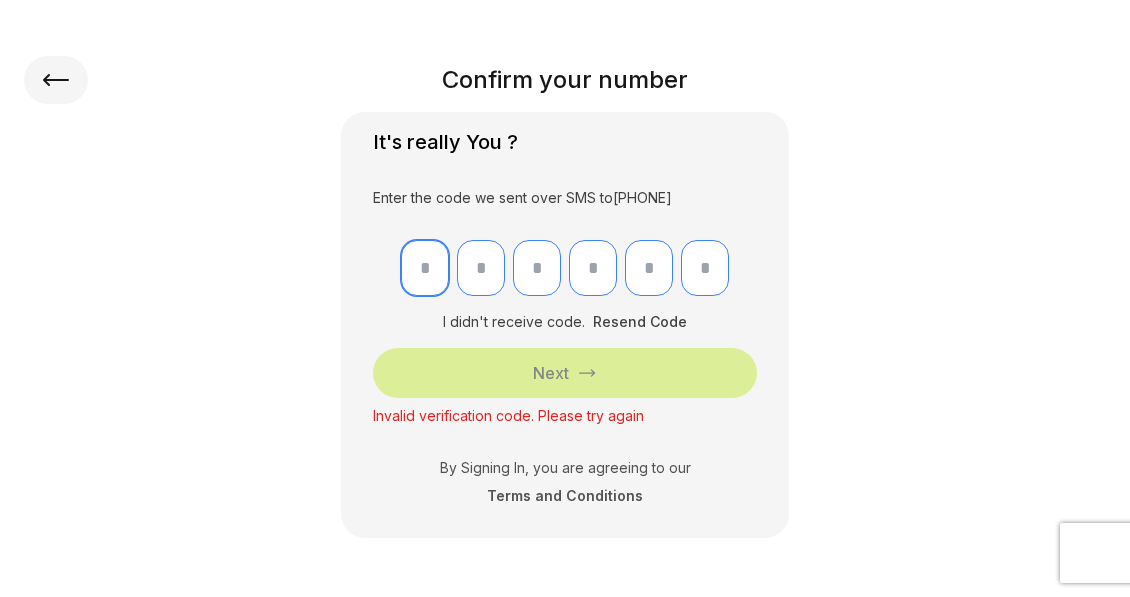 click at bounding box center (425, 268) 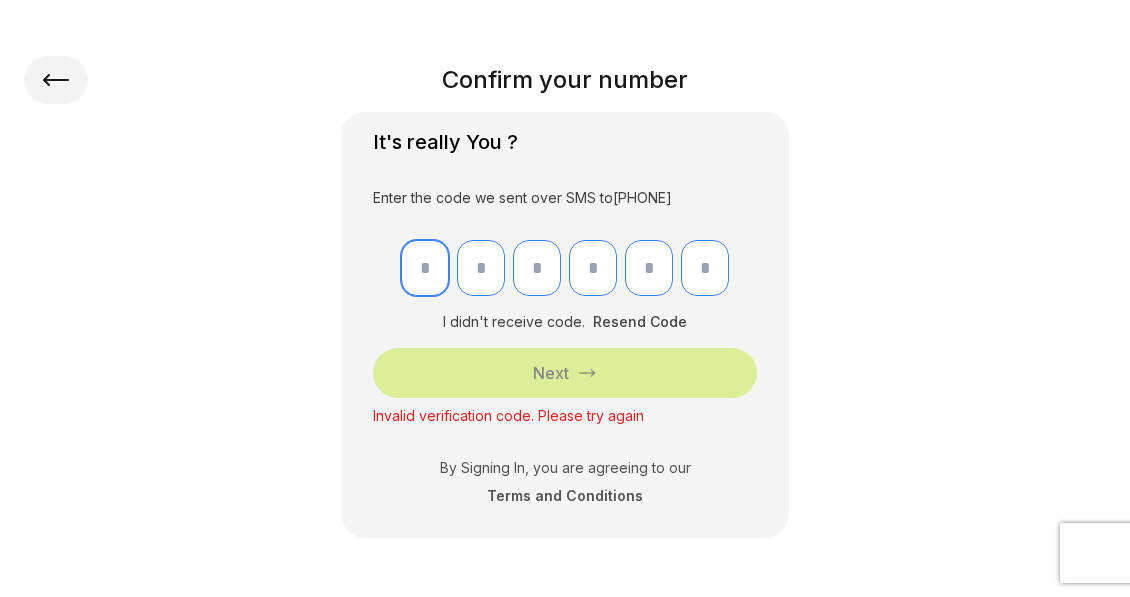 type on "*" 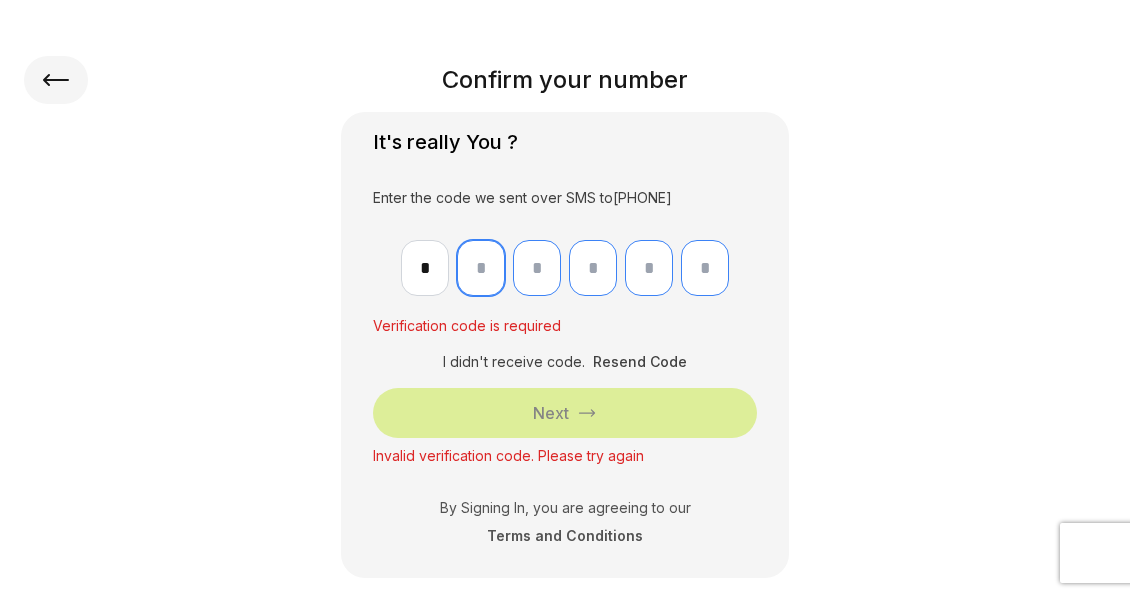 type on "*" 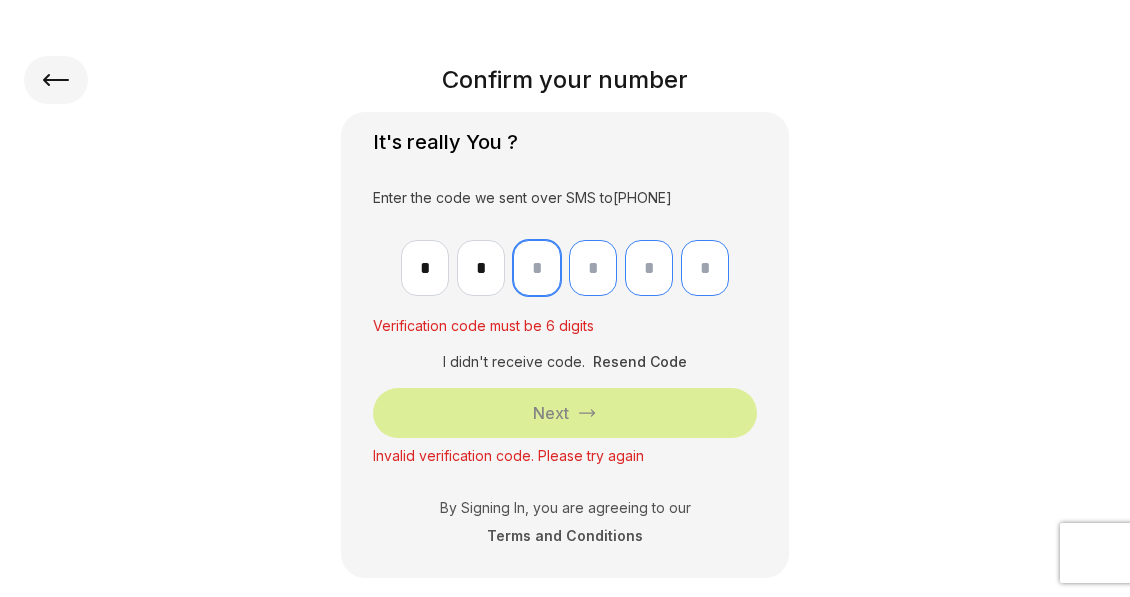 type on "*" 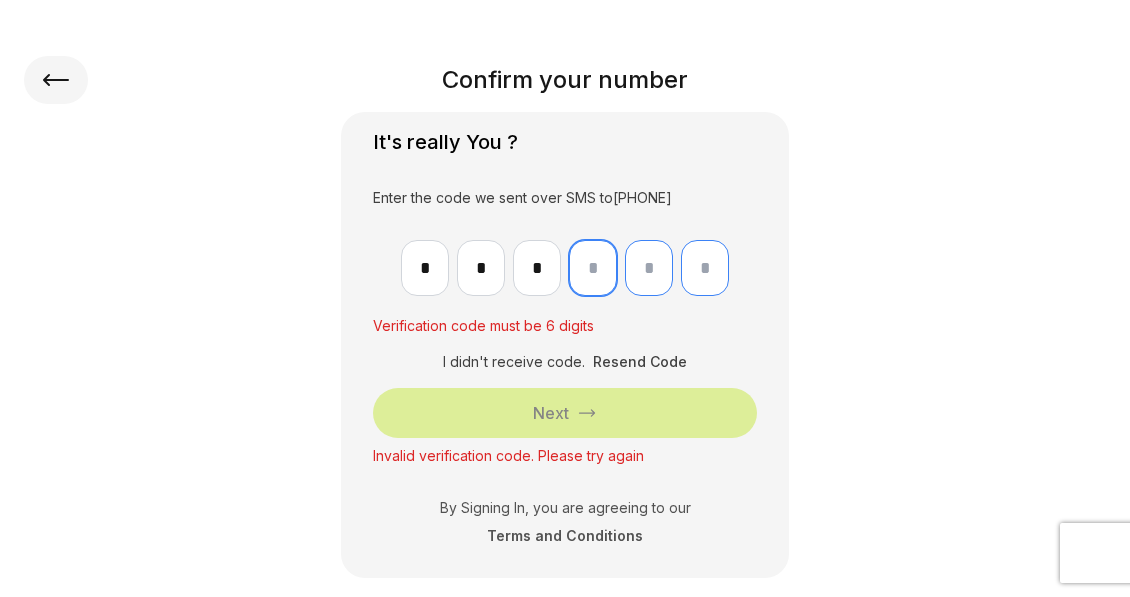 type on "*" 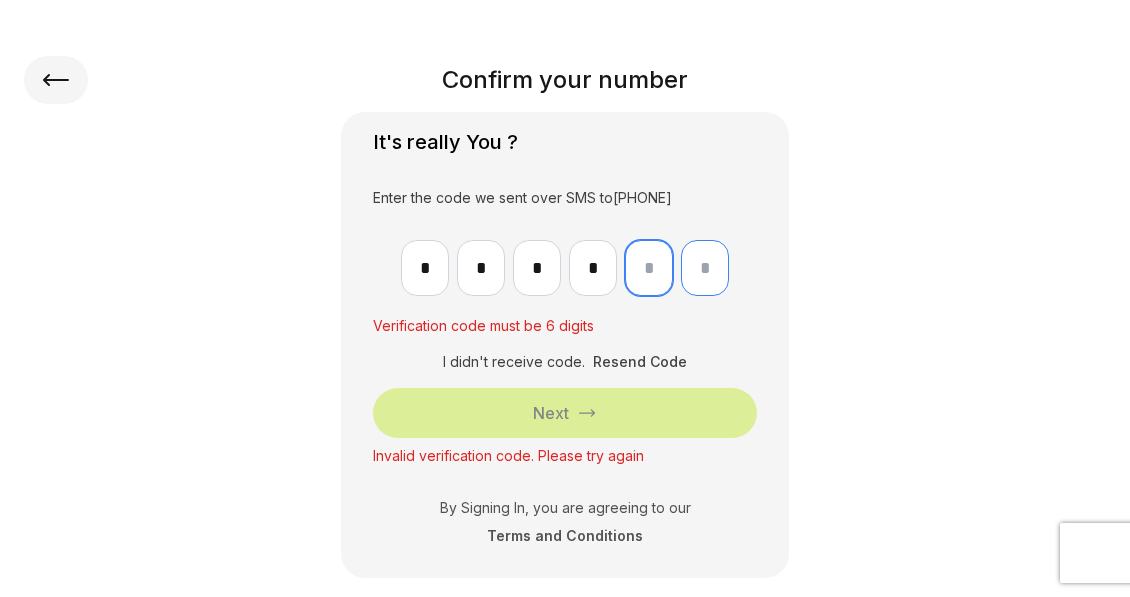type on "*" 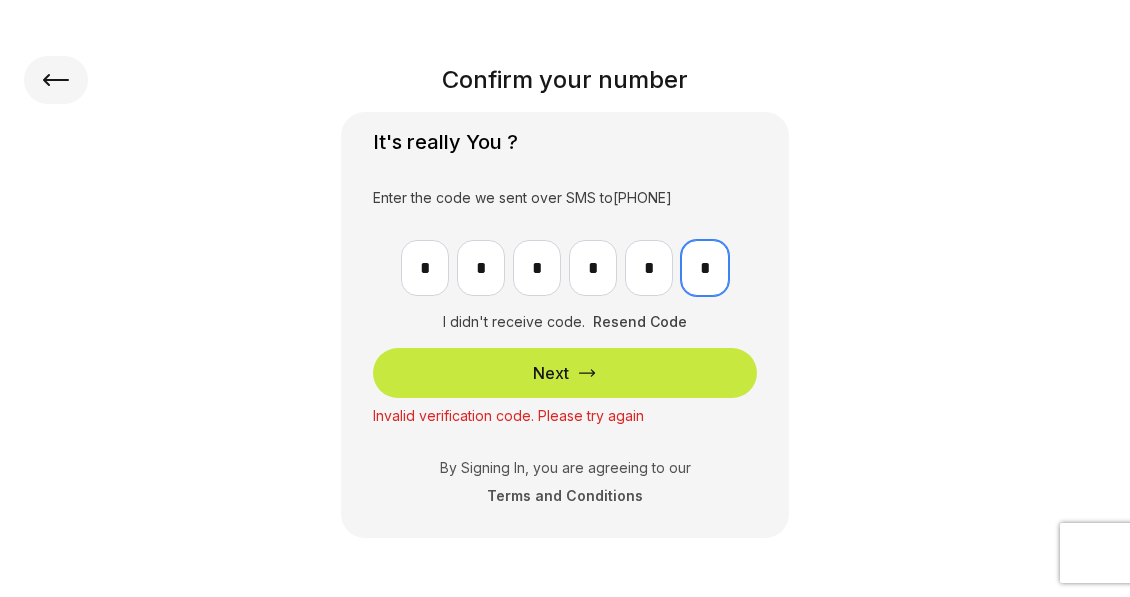 type on "*" 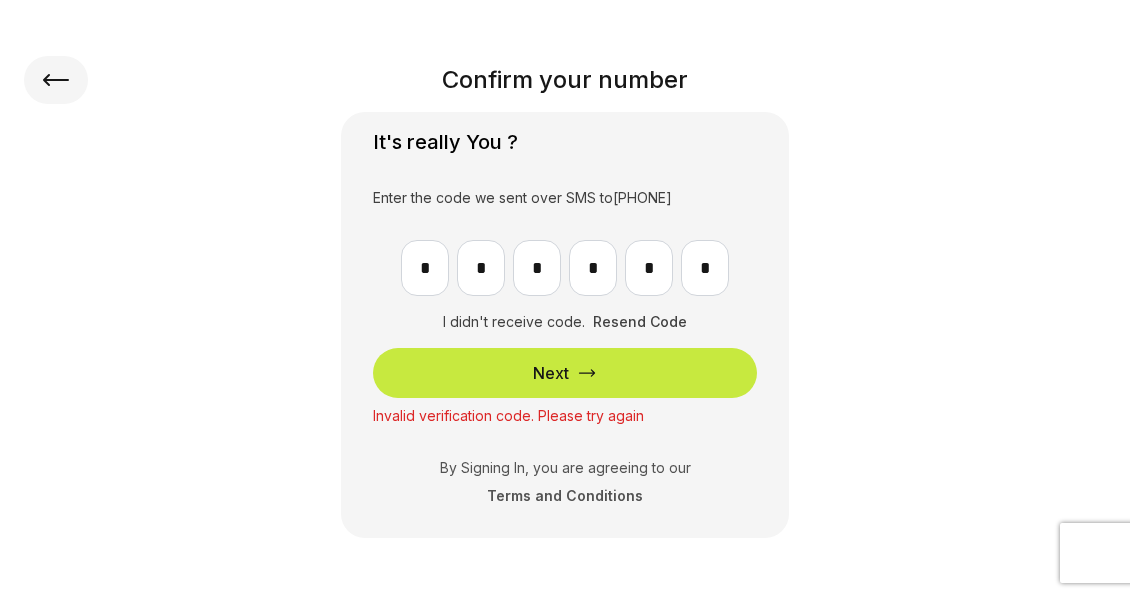 click on "Next" at bounding box center (565, 373) 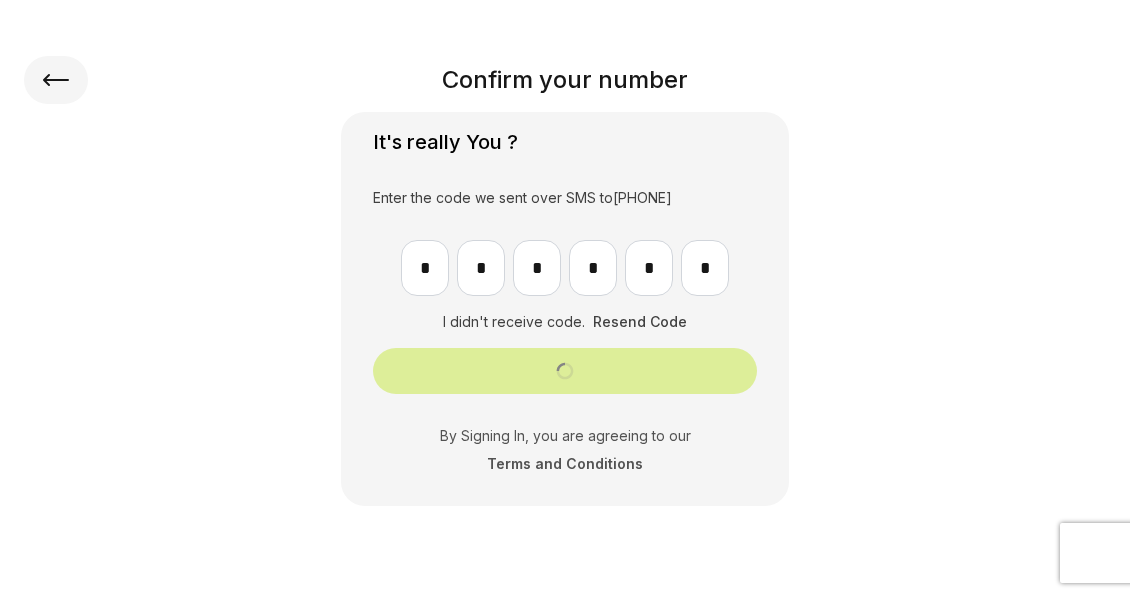 type 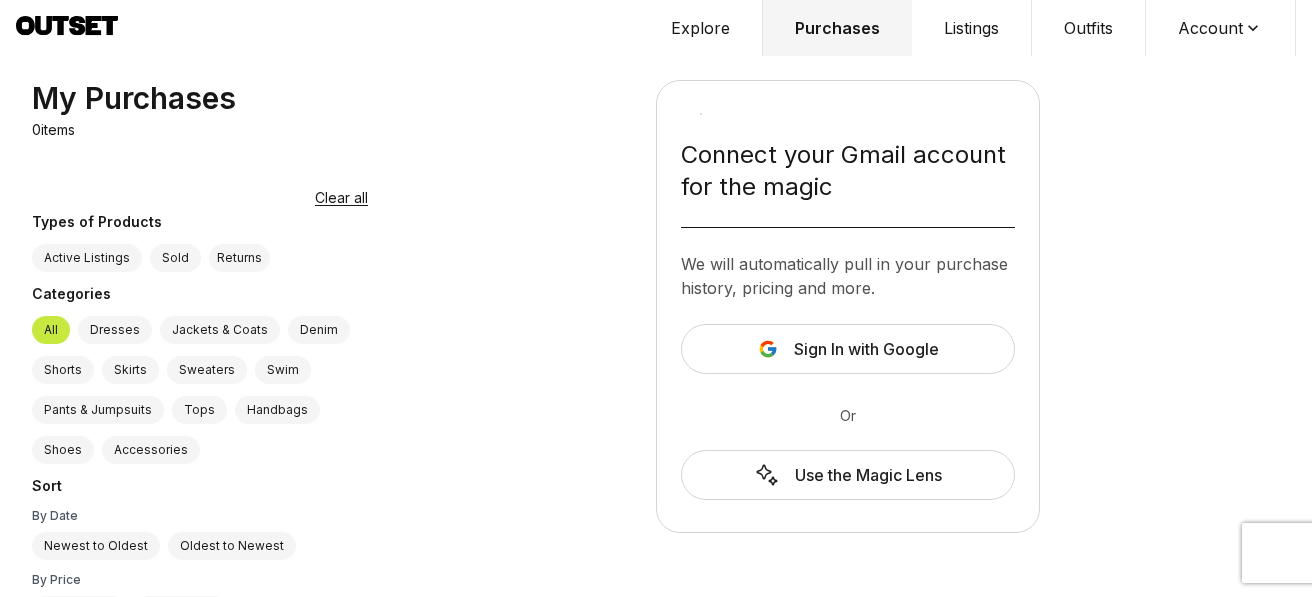 click on "Sign In with Google" at bounding box center (866, 349) 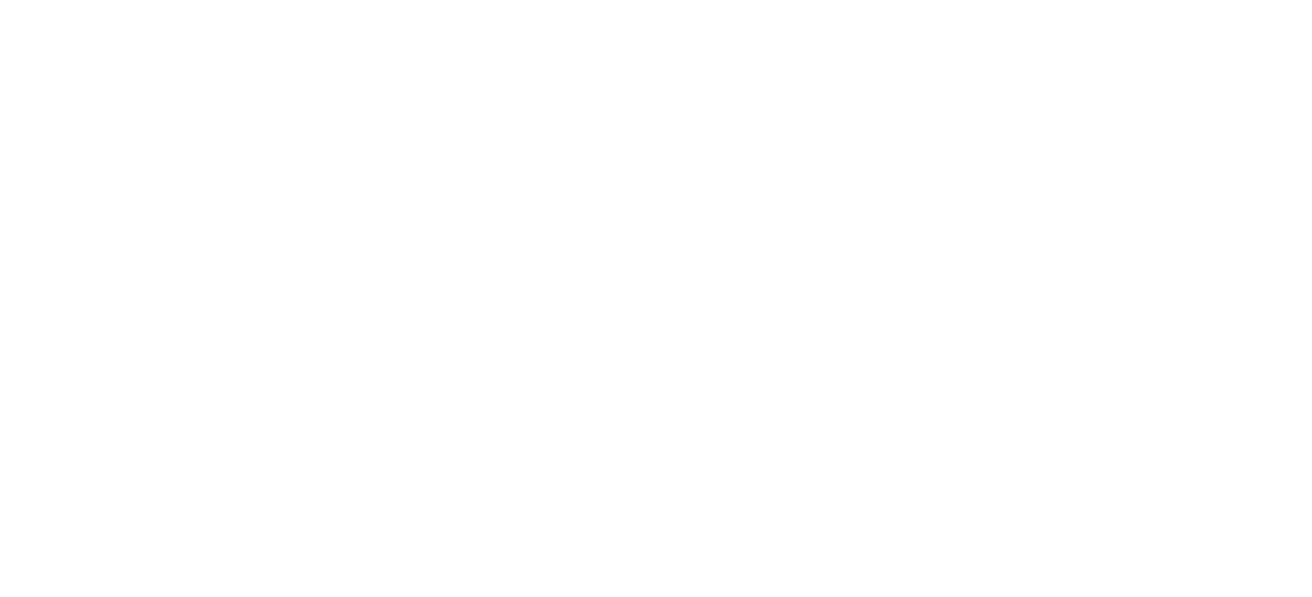 scroll, scrollTop: 0, scrollLeft: 0, axis: both 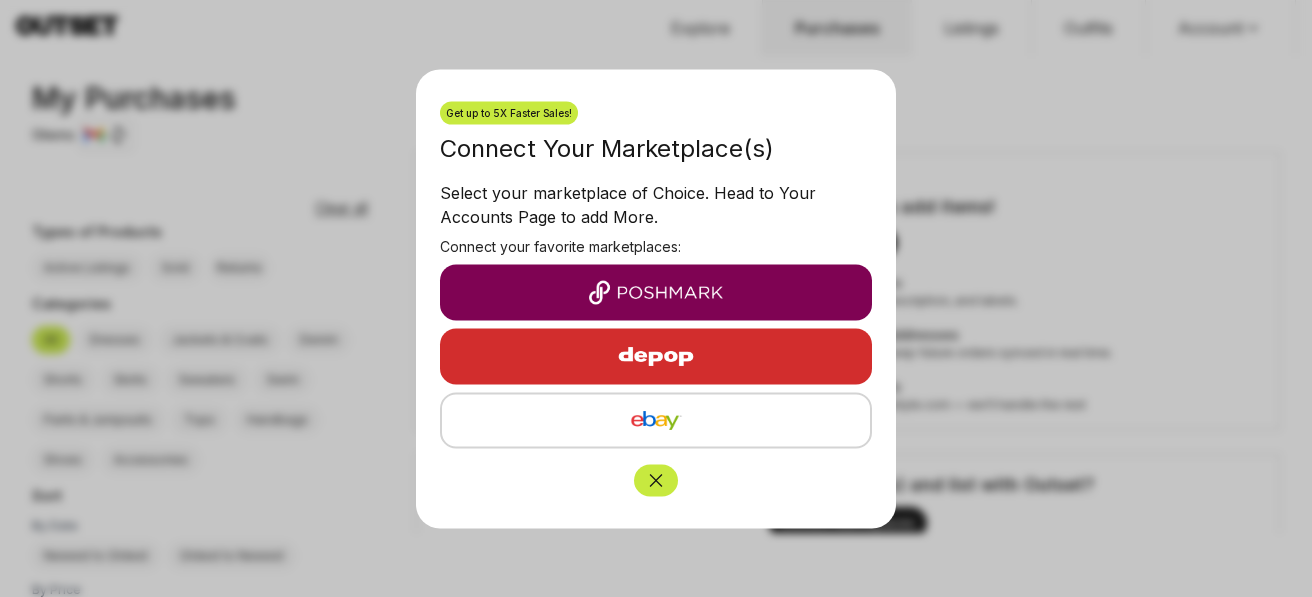 click at bounding box center [656, 292] 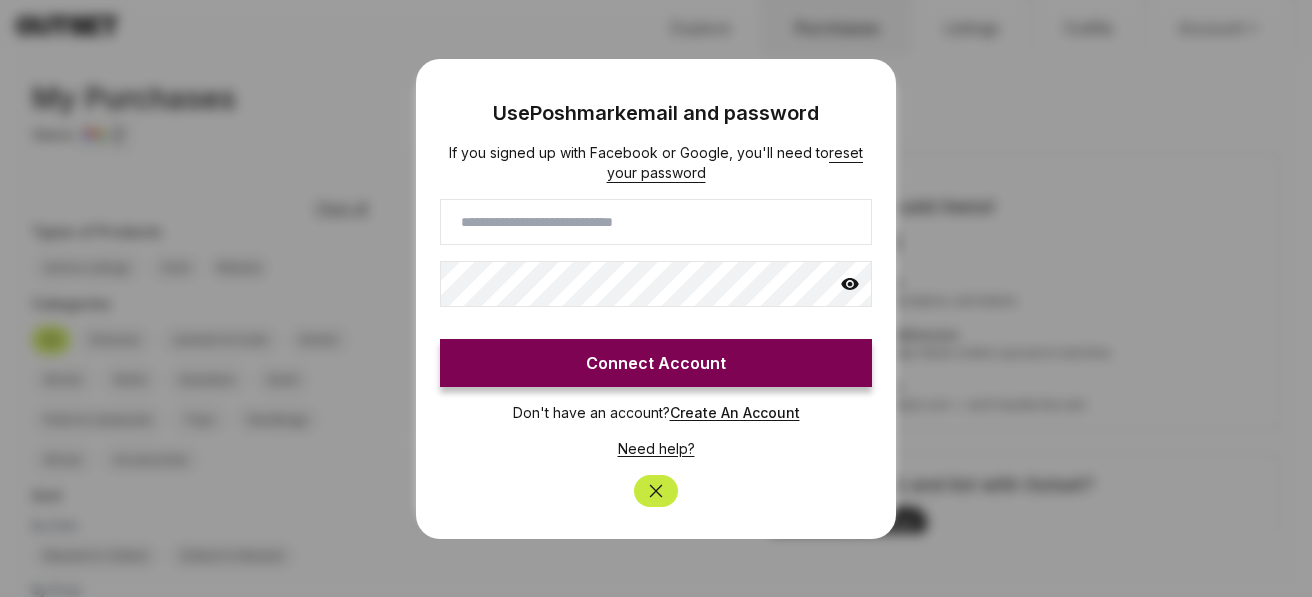 click at bounding box center [656, 222] 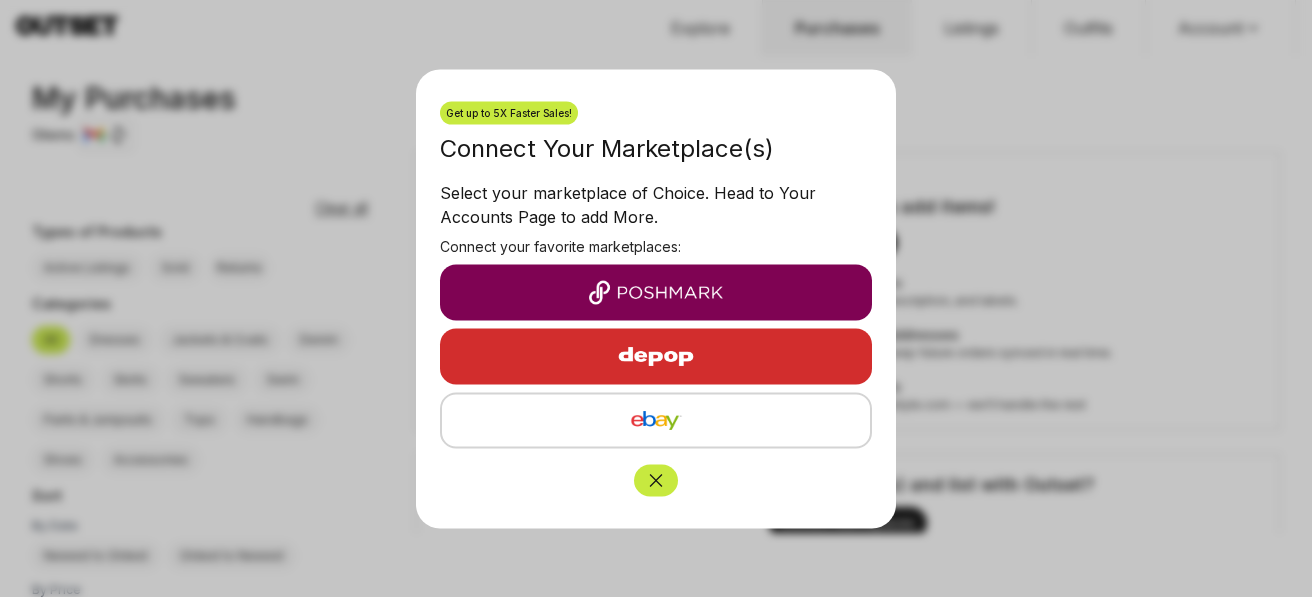 click 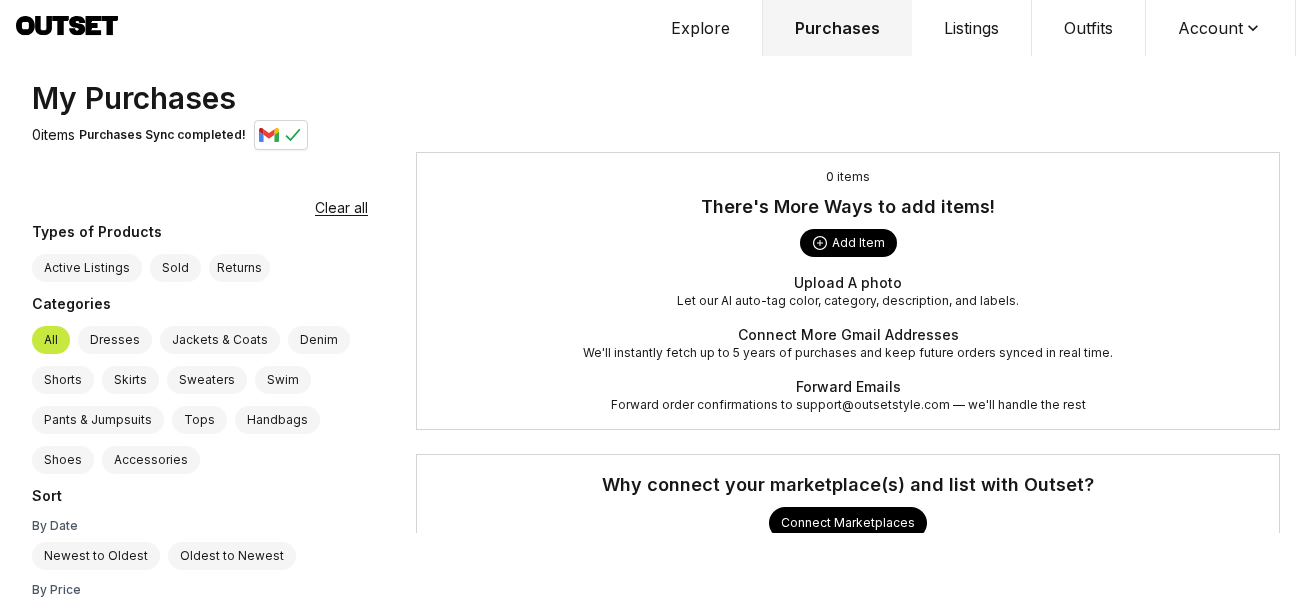 scroll, scrollTop: 59, scrollLeft: 0, axis: vertical 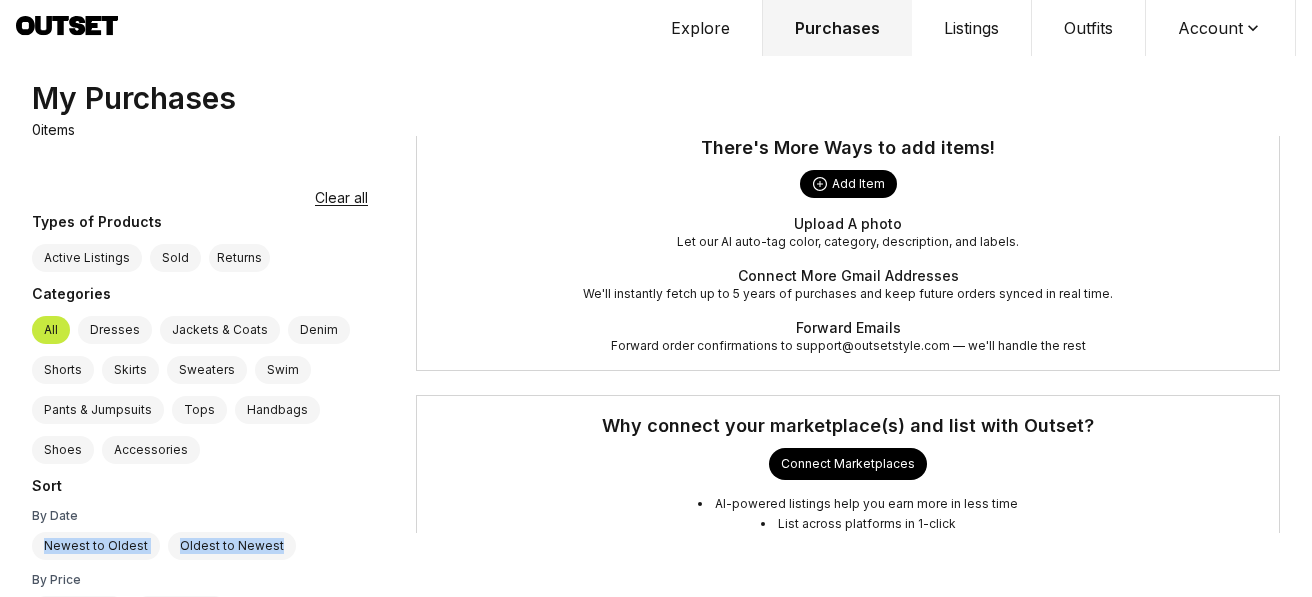 drag, startPoint x: 390, startPoint y: 254, endPoint x: 389, endPoint y: 534, distance: 280.0018 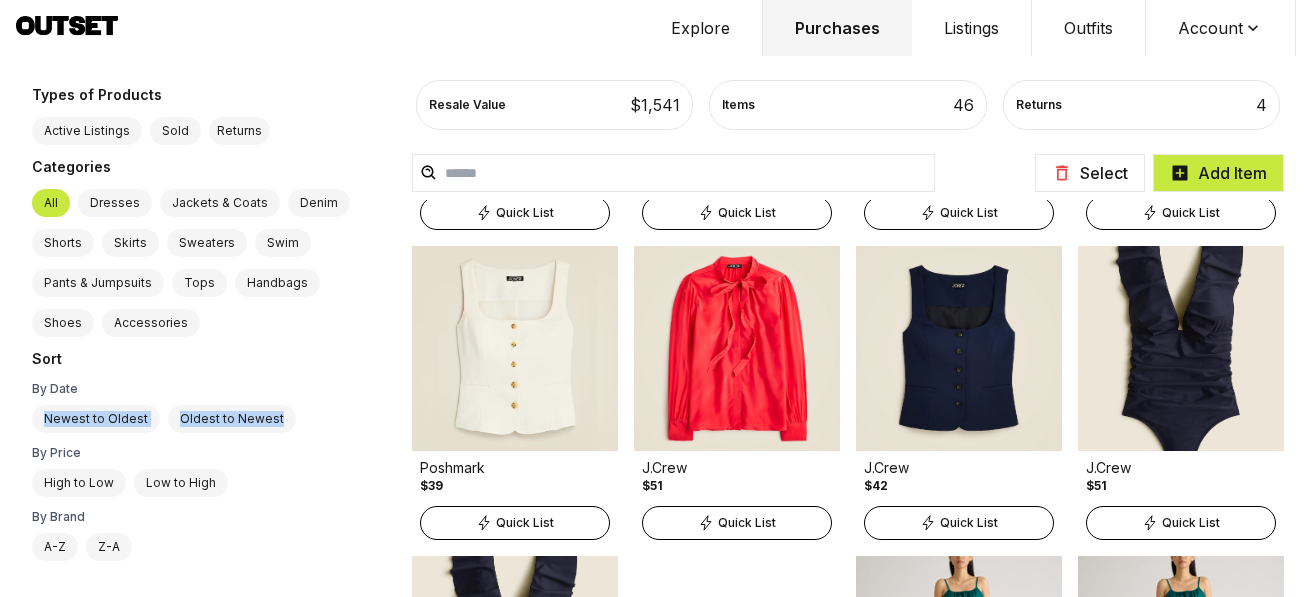scroll, scrollTop: 0, scrollLeft: 0, axis: both 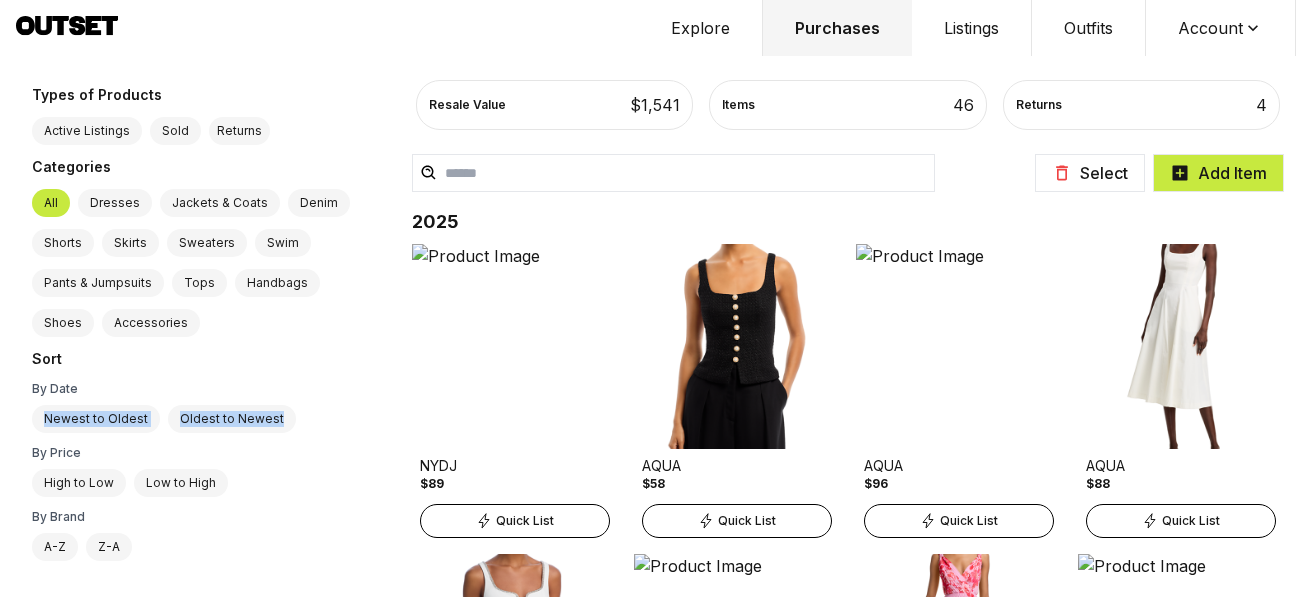 click on "Explore" at bounding box center [701, 28] 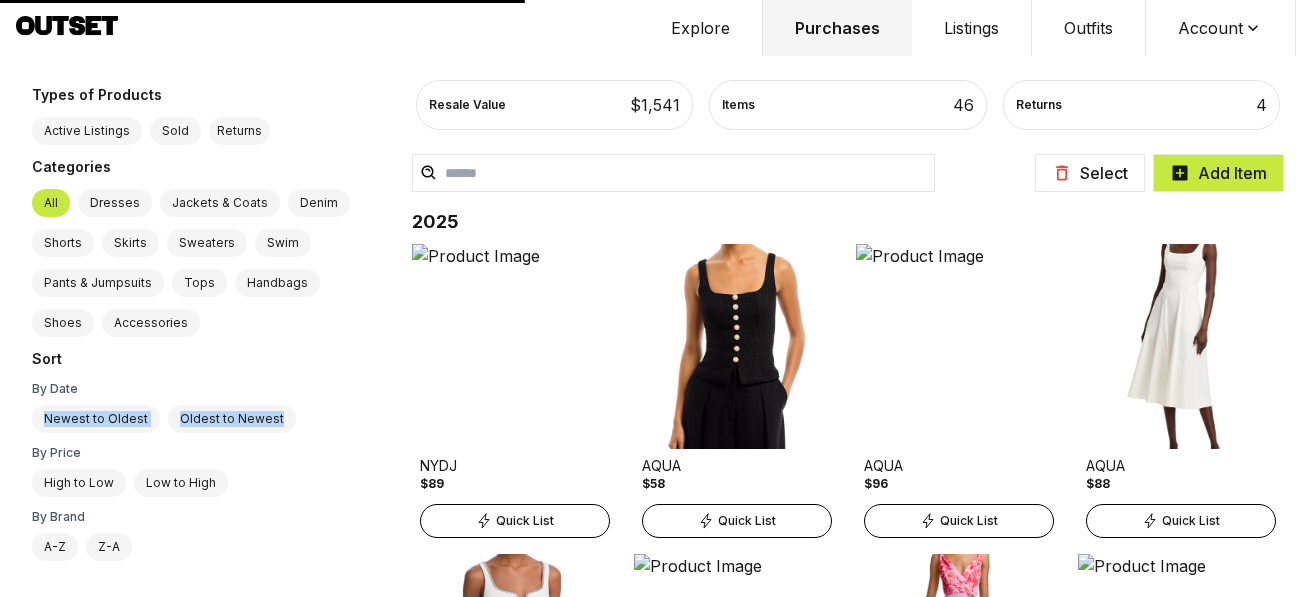 scroll, scrollTop: 0, scrollLeft: 0, axis: both 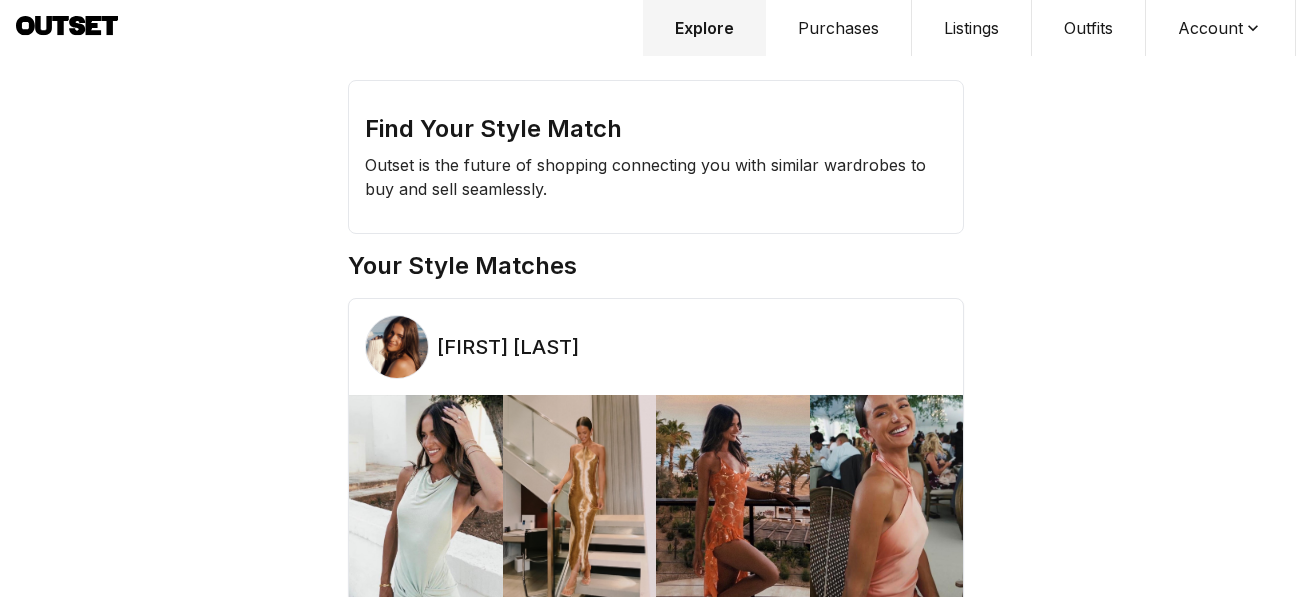 click on "Listings" at bounding box center [972, 28] 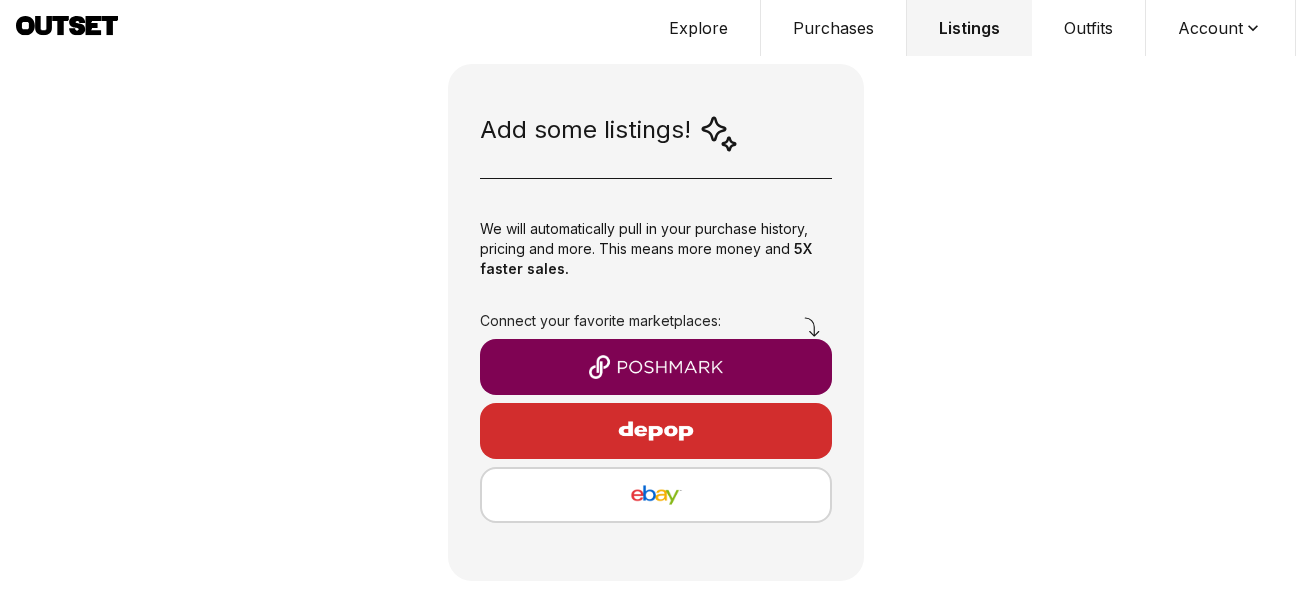 click on "Outfits" at bounding box center [1089, 28] 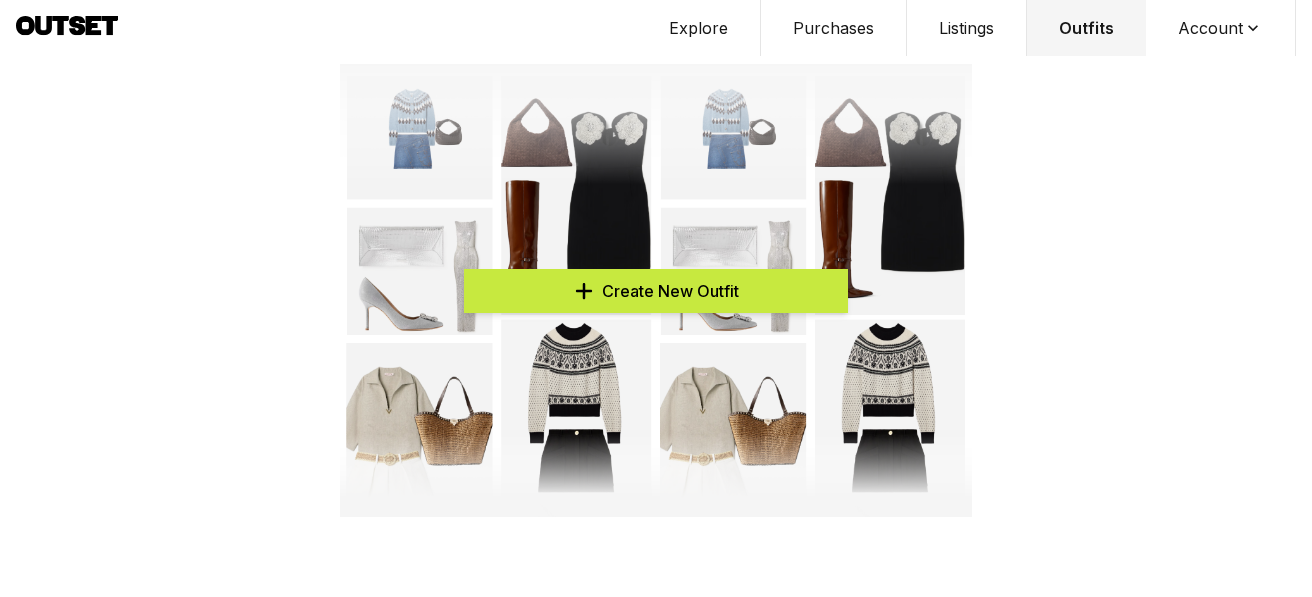 click on "Create New Outfit" at bounding box center [670, 291] 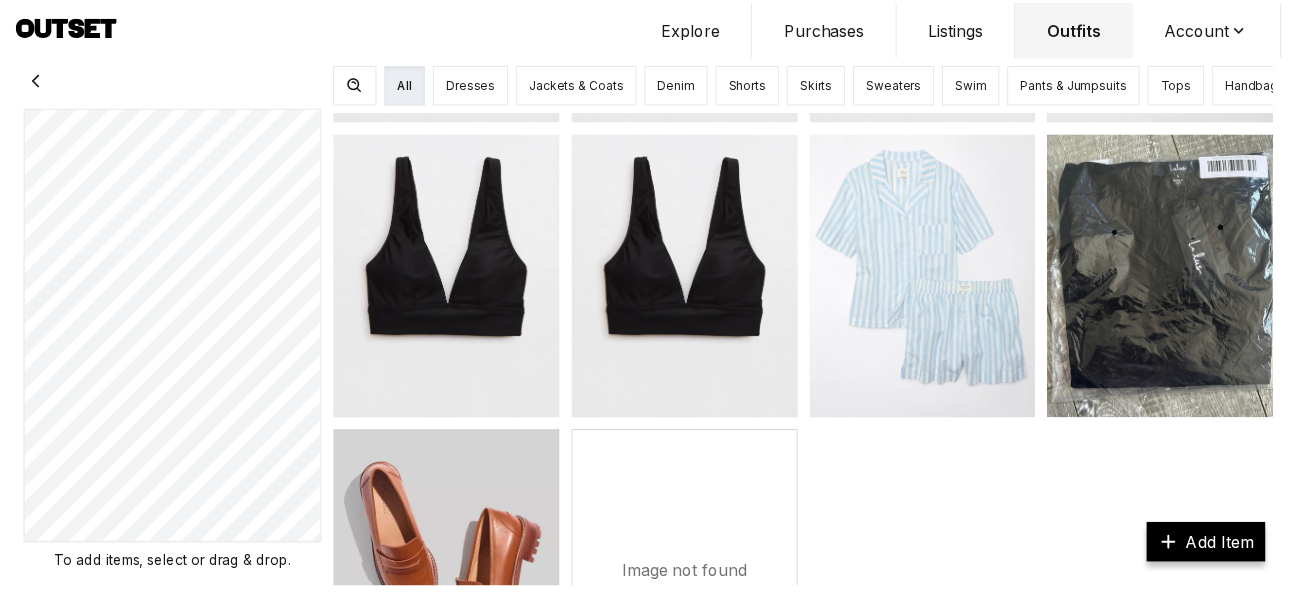 scroll, scrollTop: 2973, scrollLeft: 0, axis: vertical 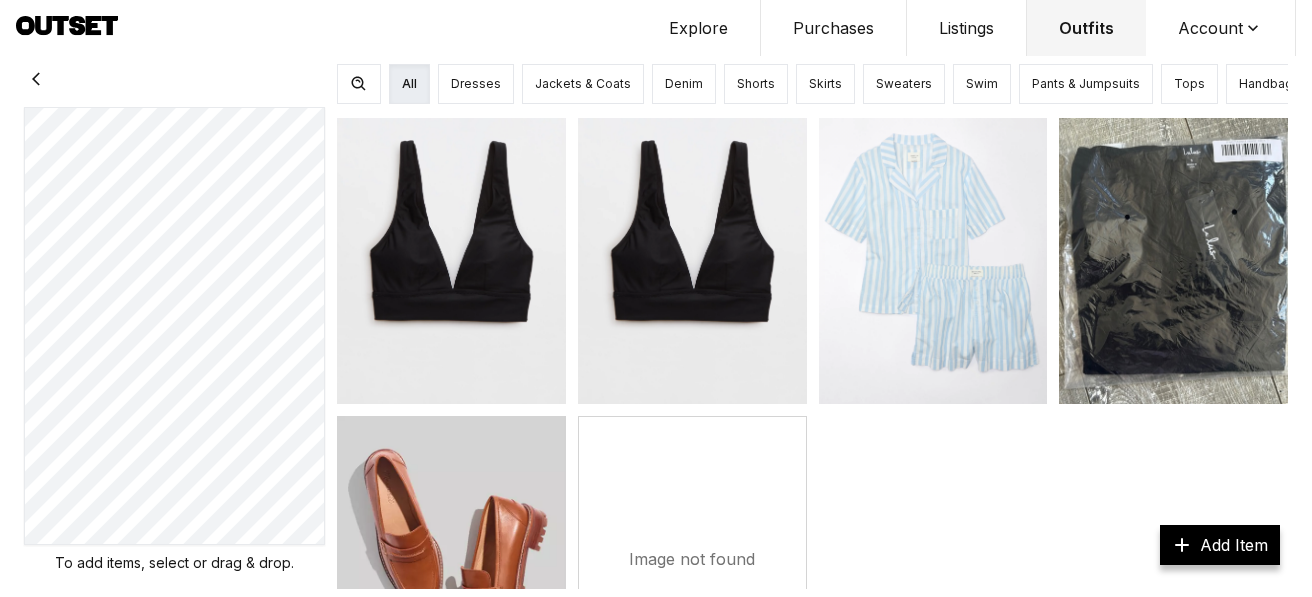 click on "Purchases" at bounding box center [834, 28] 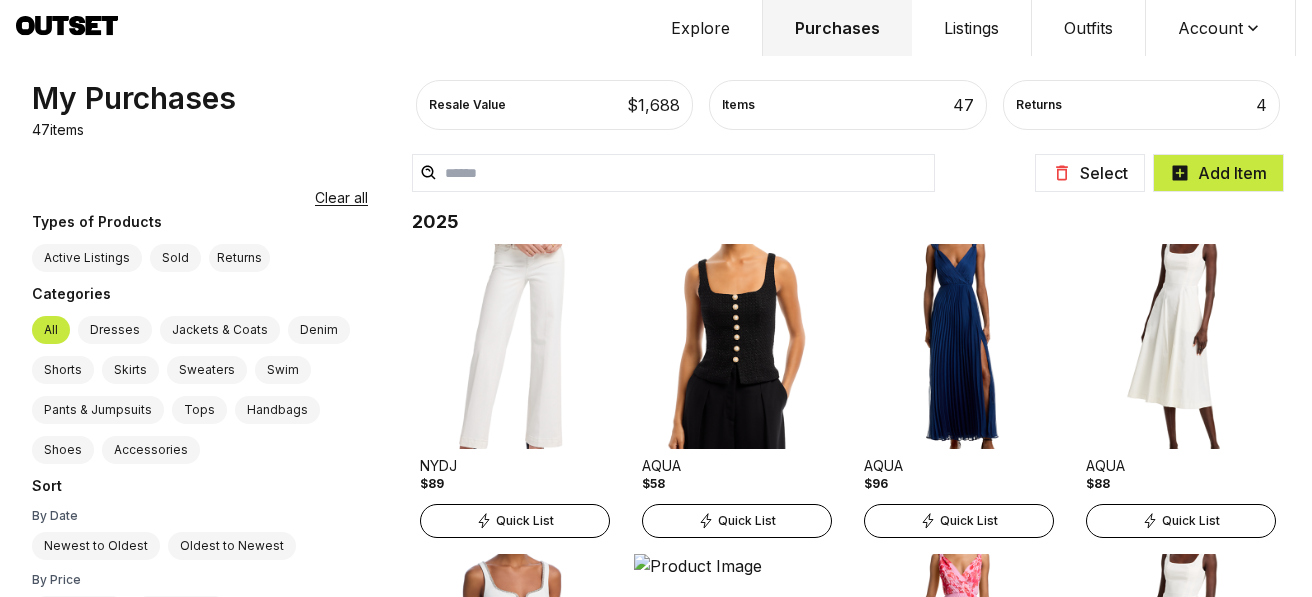 drag, startPoint x: 970, startPoint y: 411, endPoint x: 492, endPoint y: 385, distance: 478.7066 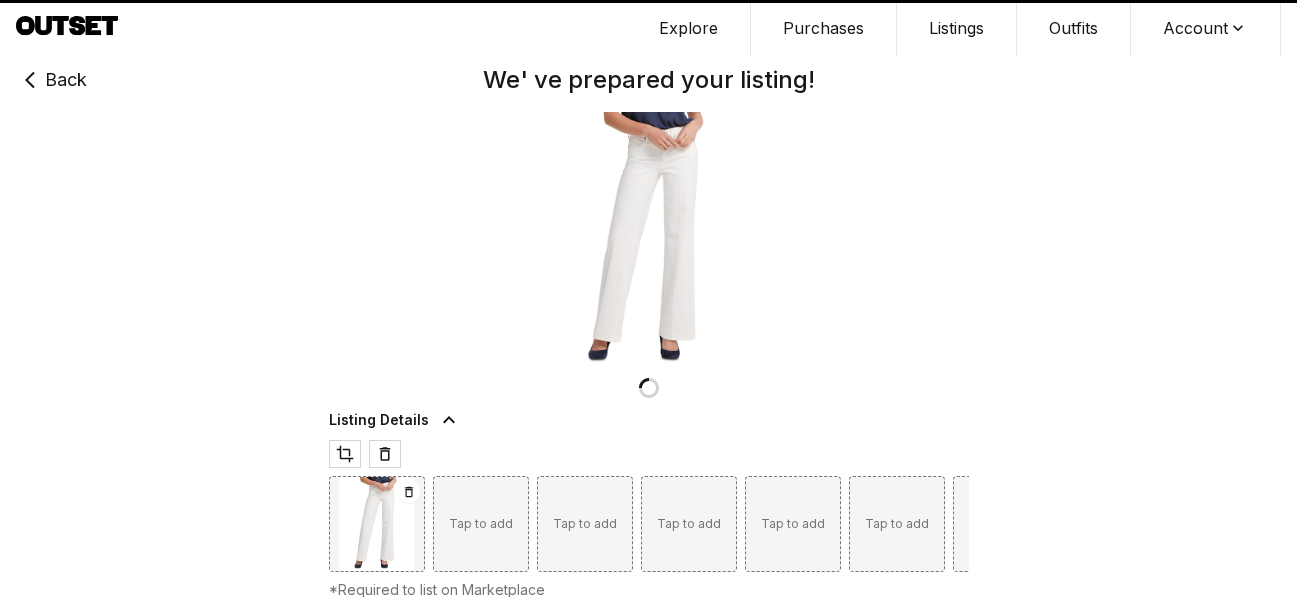 type on "**" 